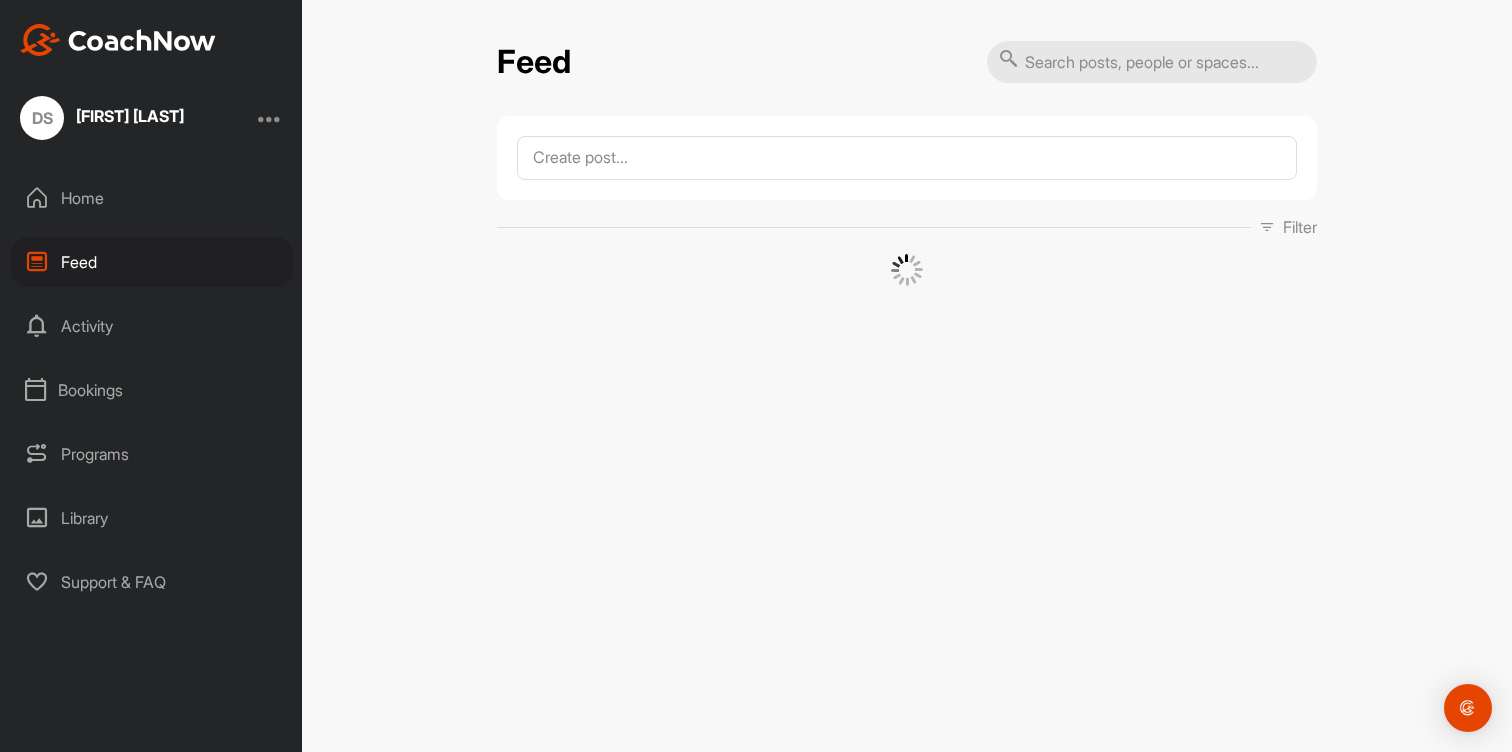 scroll, scrollTop: 0, scrollLeft: 0, axis: both 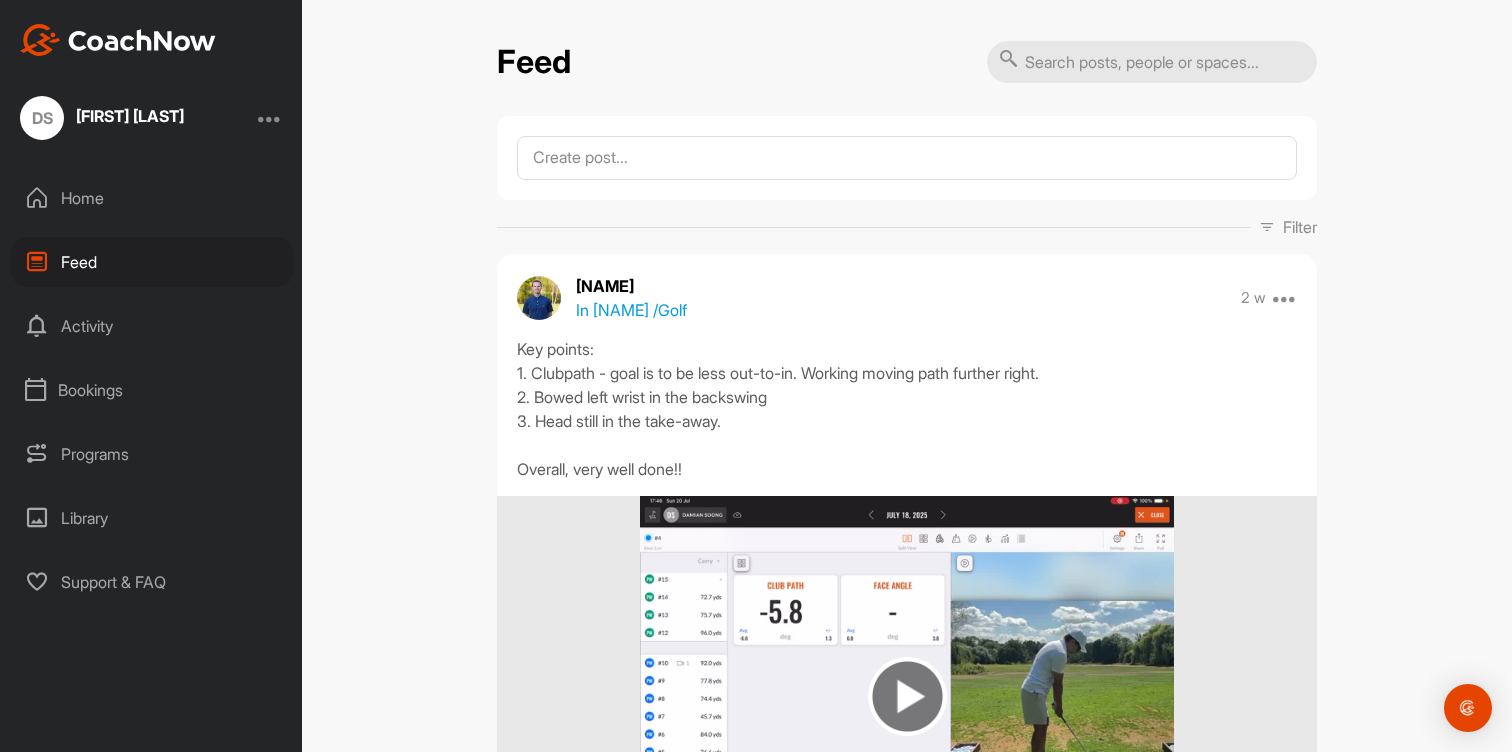 click on "In [PERSON] / Golf" at bounding box center [631, 310] 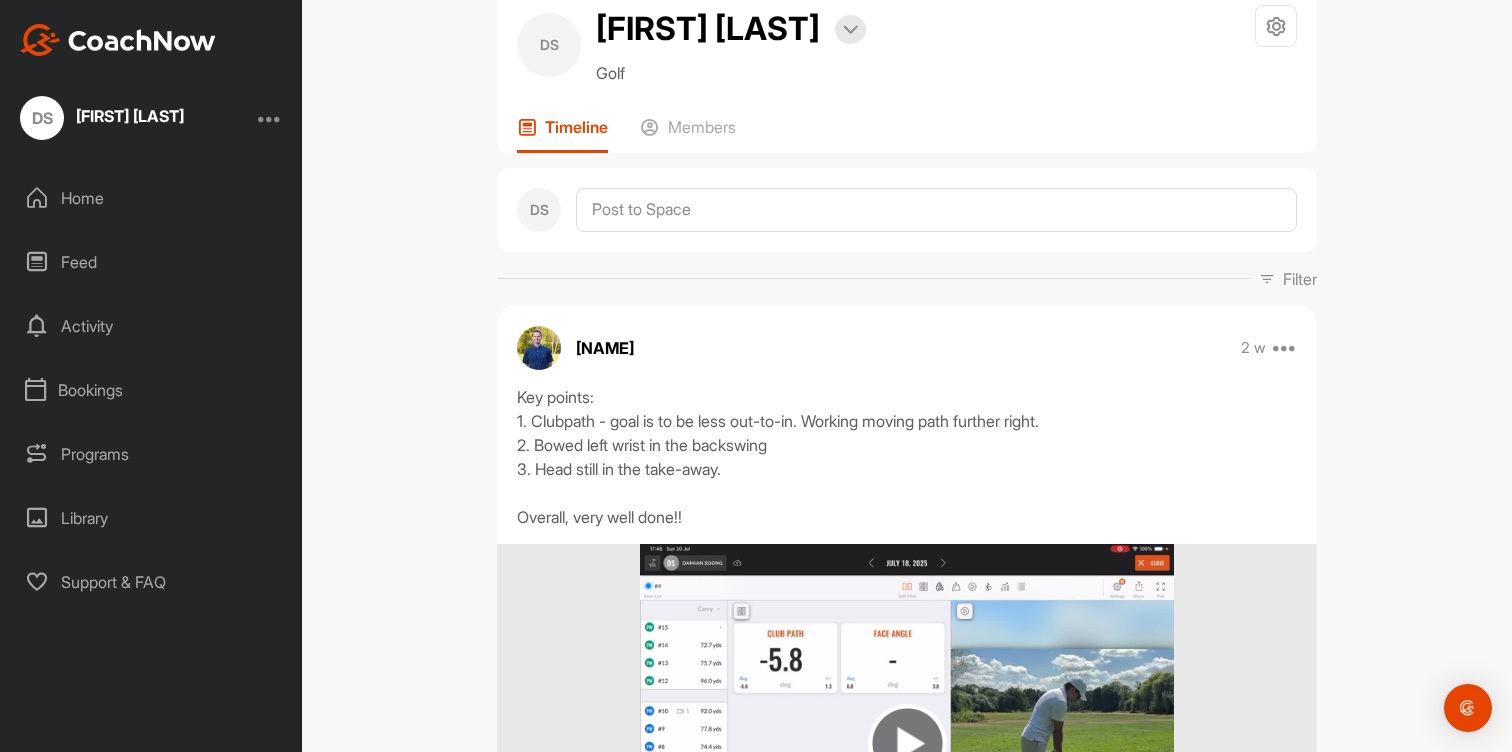 scroll, scrollTop: 0, scrollLeft: 0, axis: both 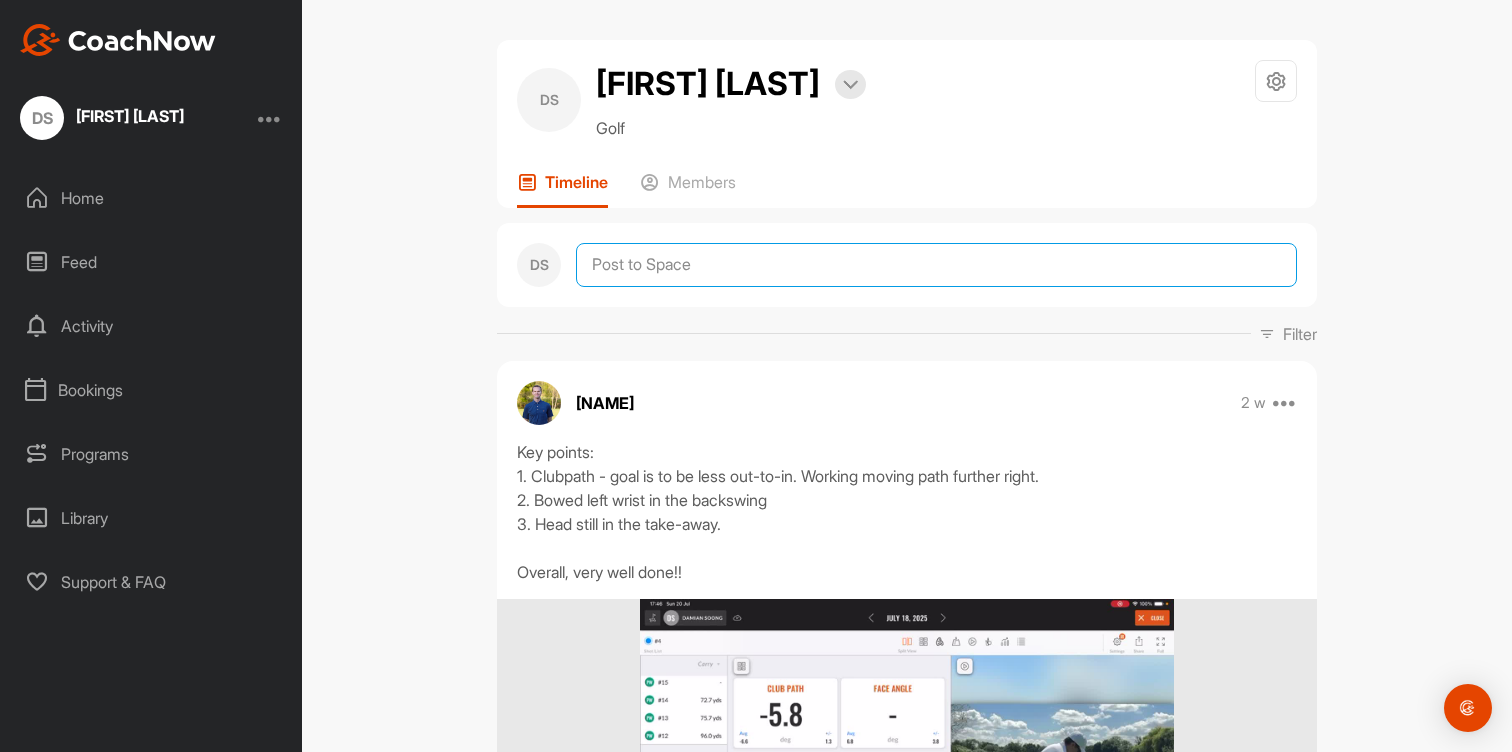 click at bounding box center (936, 265) 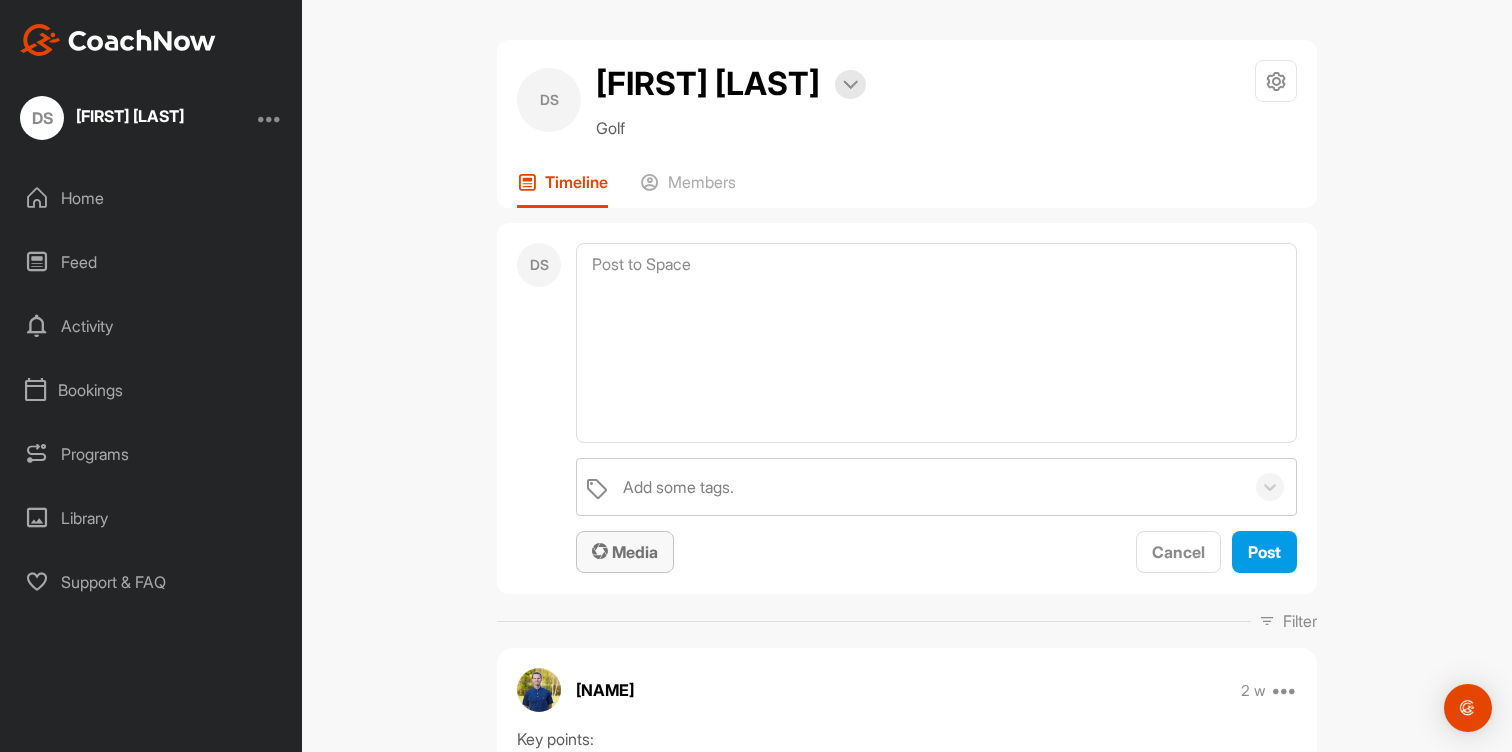click on "Media" at bounding box center (625, 552) 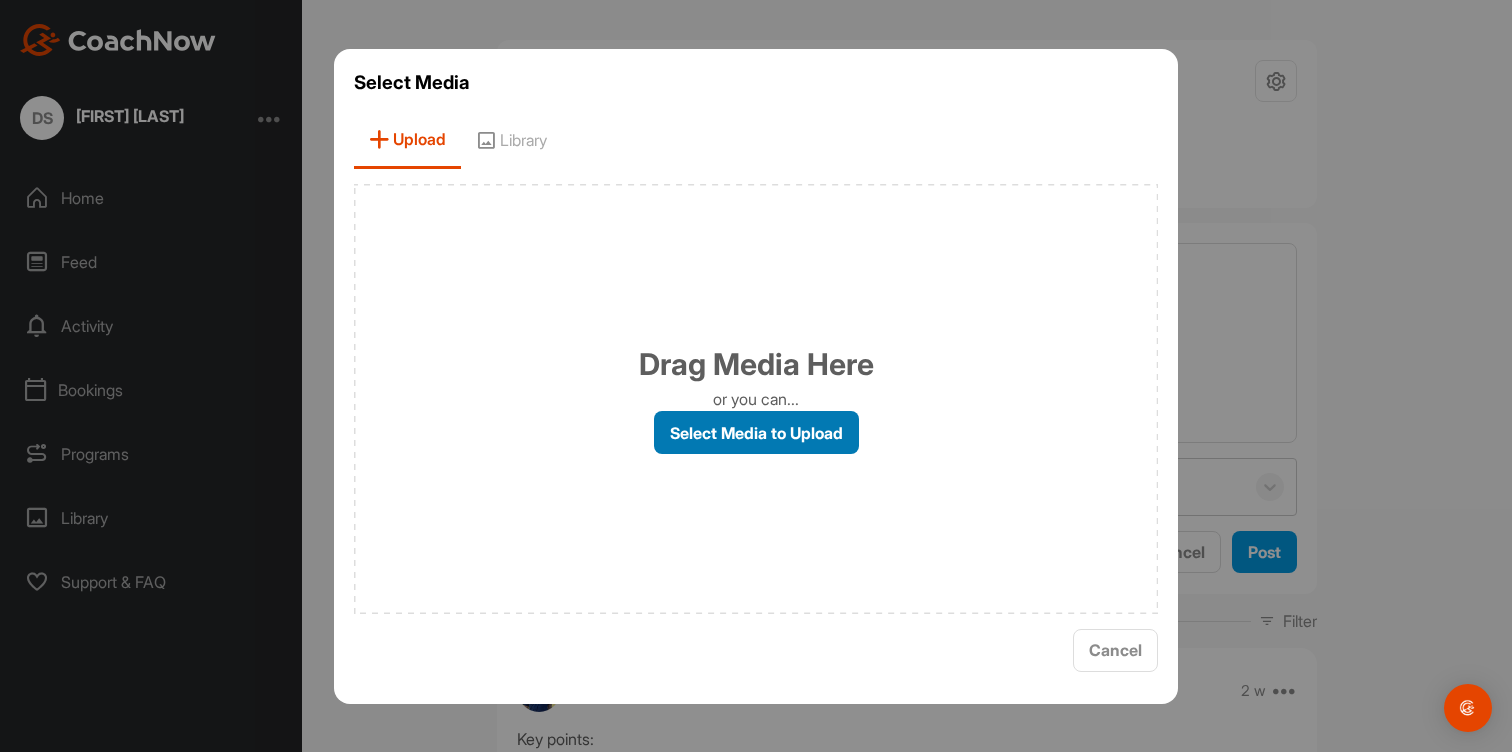 click on "Select Media to Upload" at bounding box center [756, 432] 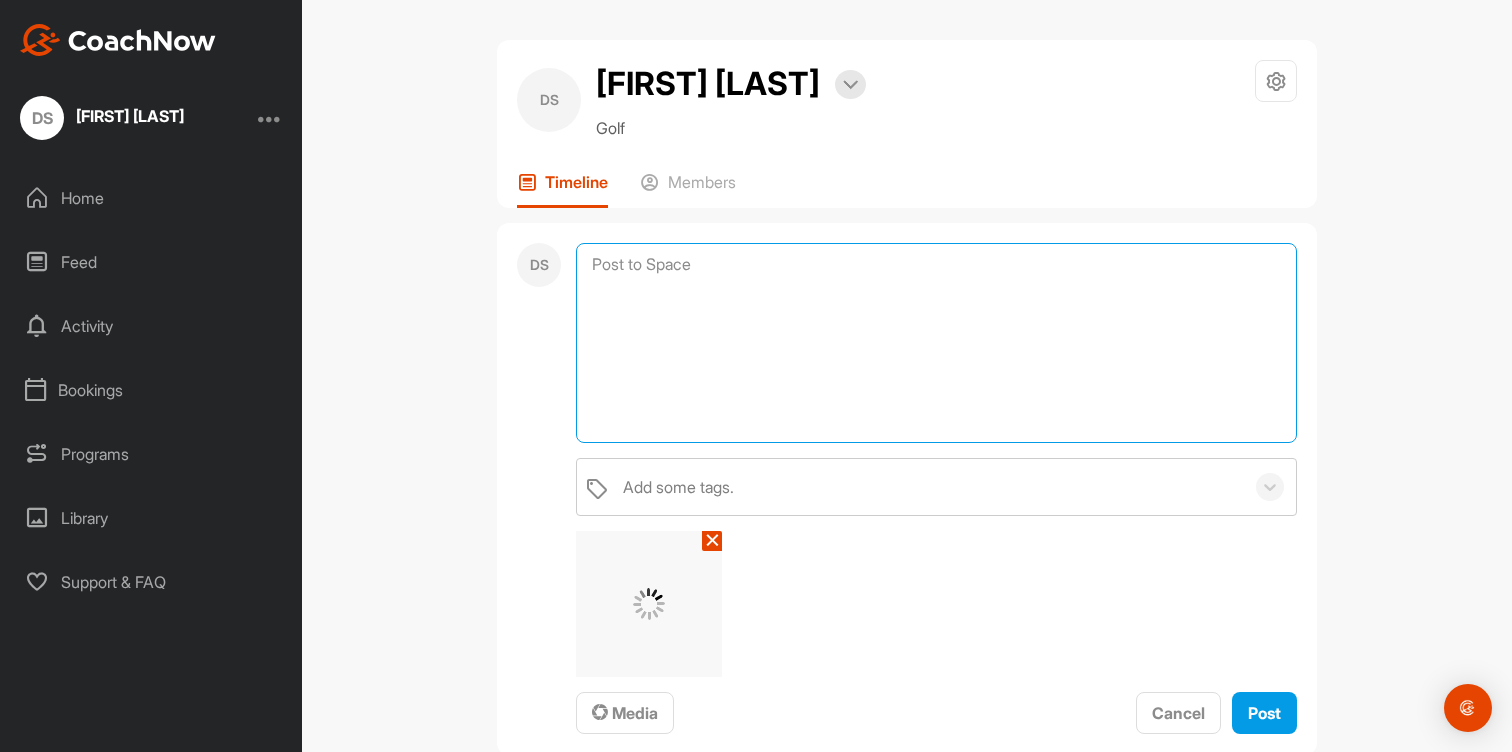 click at bounding box center (936, 343) 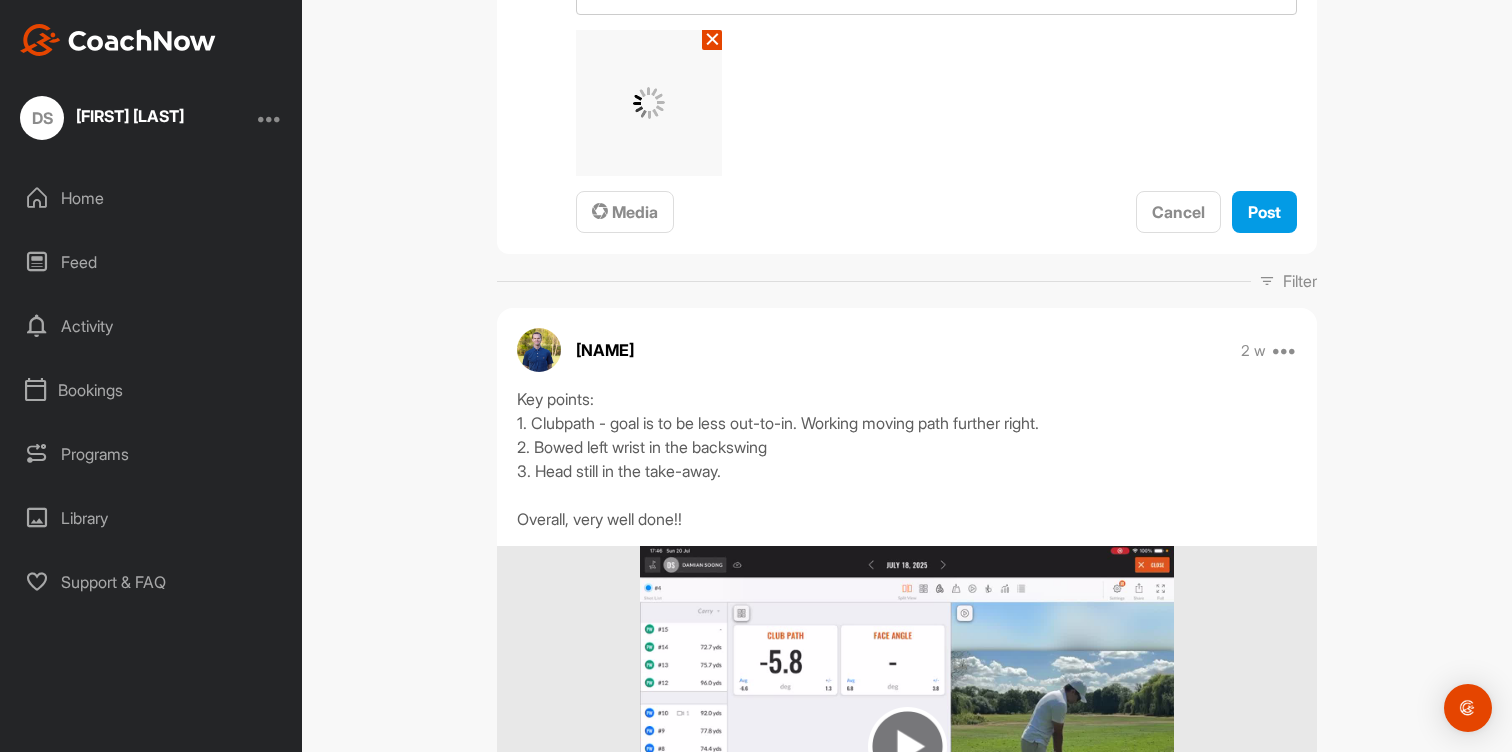 scroll, scrollTop: 0, scrollLeft: 0, axis: both 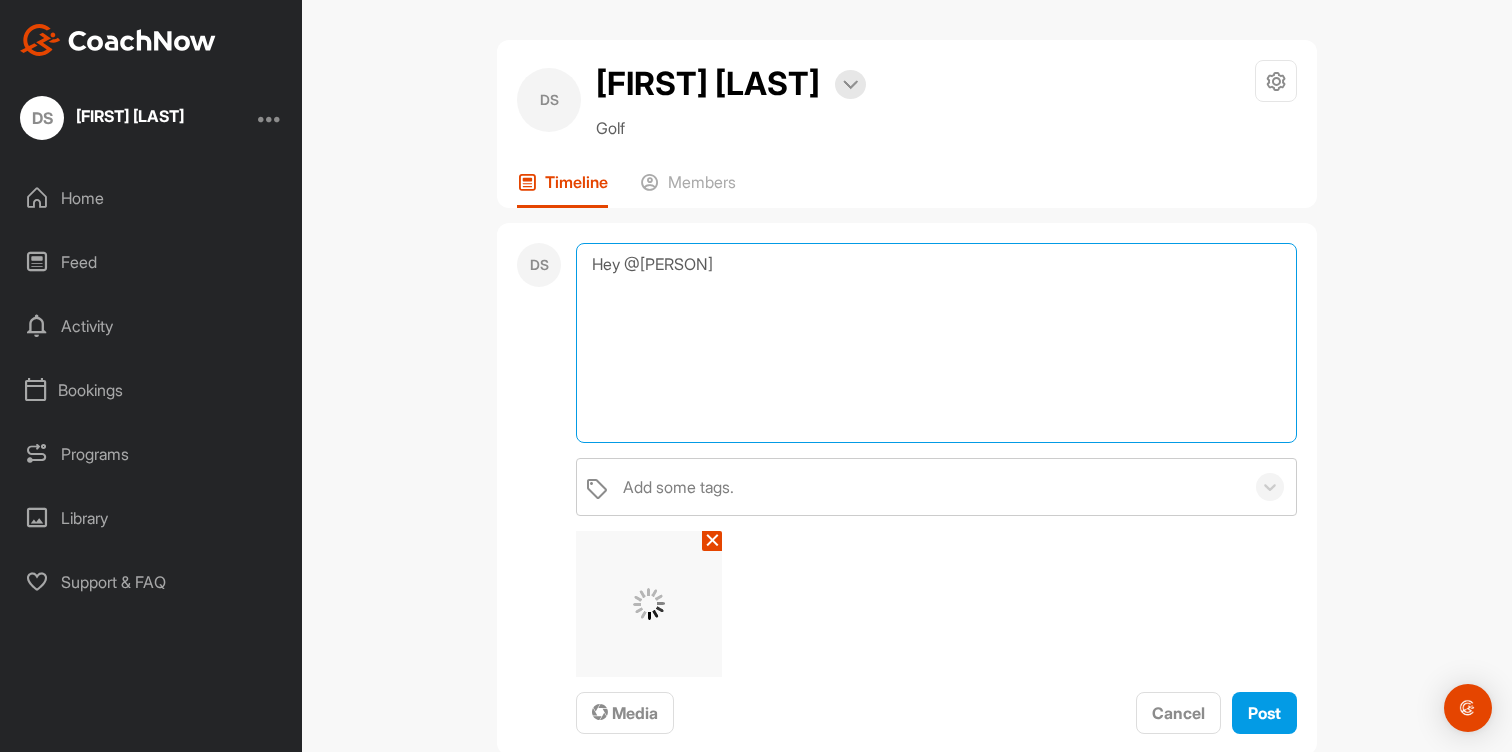 click on "Hey @[PERSON]" at bounding box center [936, 343] 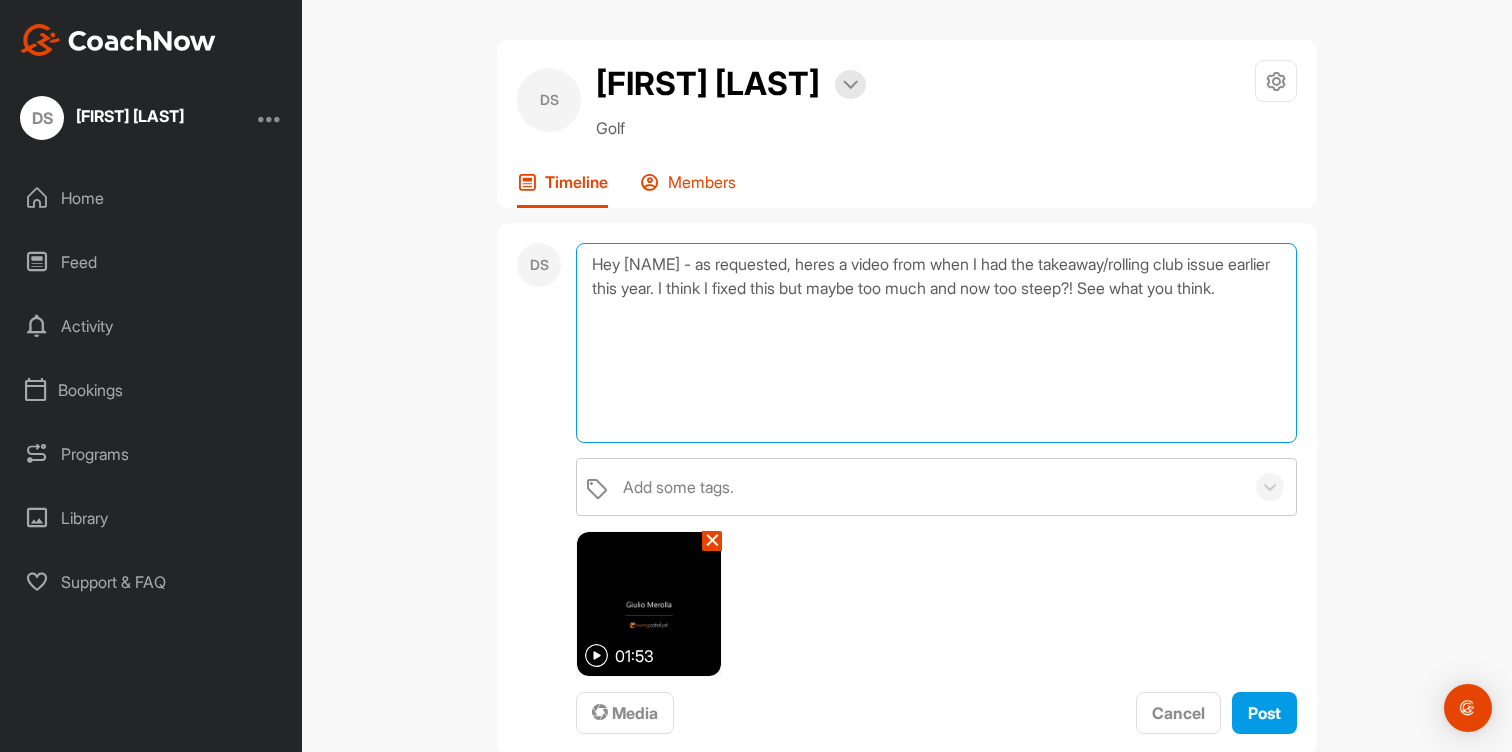 type on "Hey [NAME] - as requested, heres a video from when I had the takeaway/rolling club issue earlier this year. I think I fixed this but maybe too much and now too steep?! See what you think." 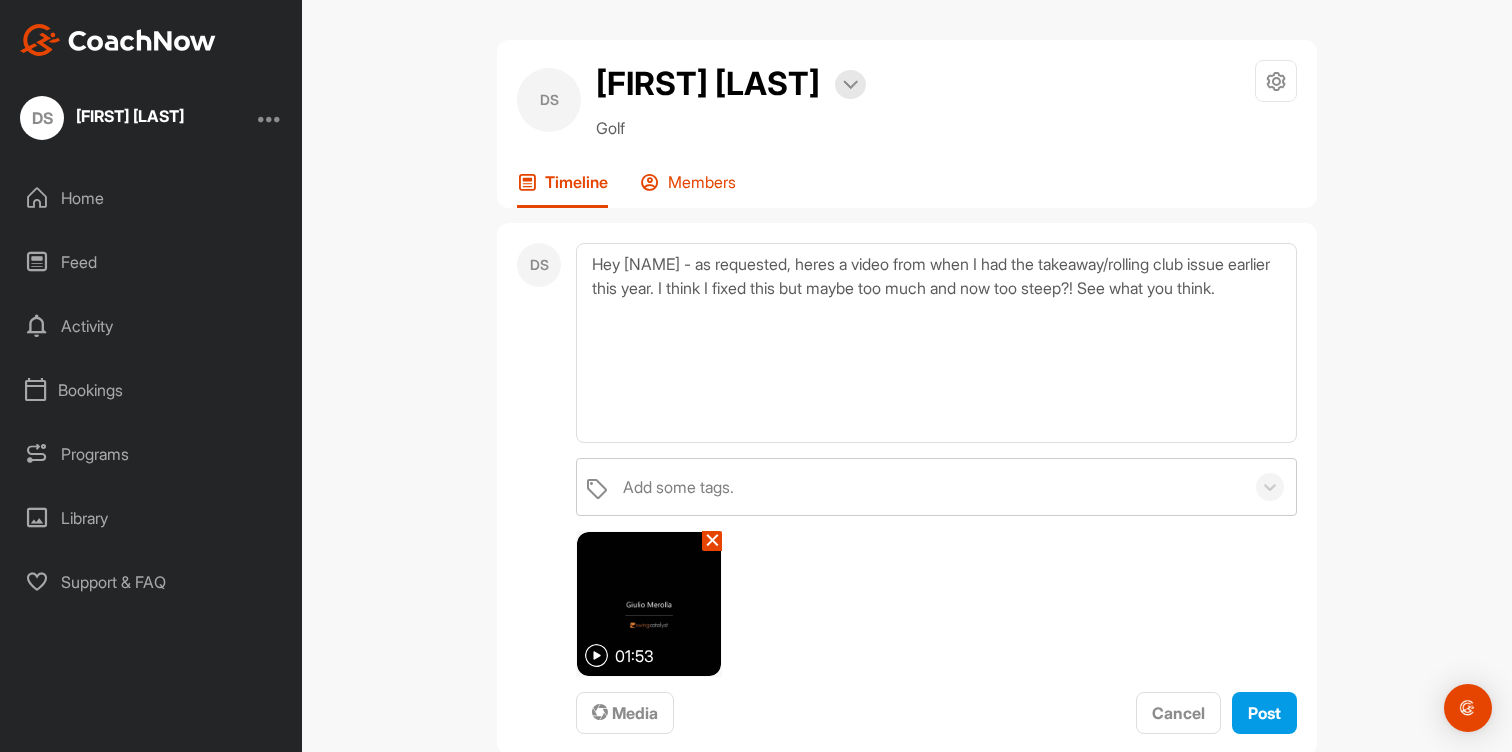click on "Members" at bounding box center [688, 190] 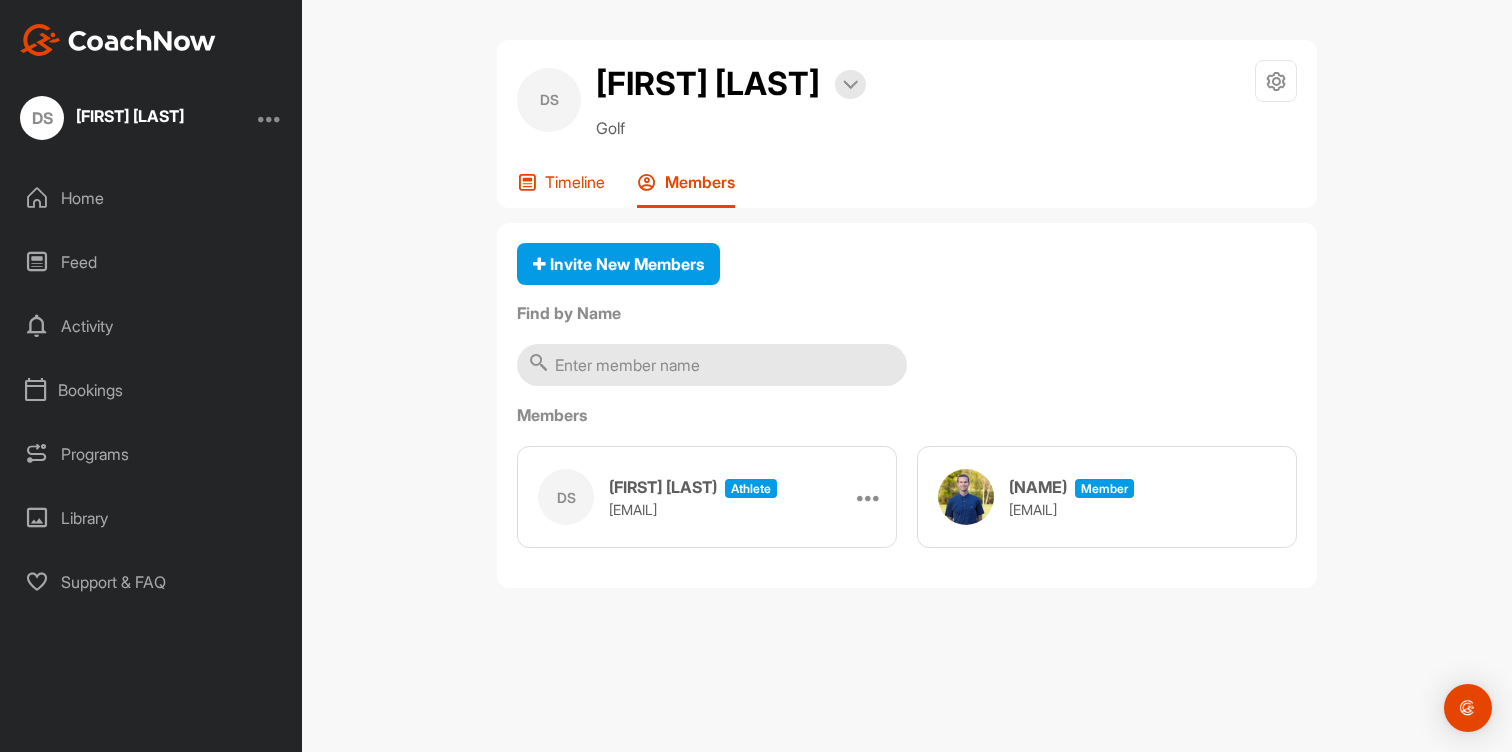 click on "Timeline" at bounding box center (575, 182) 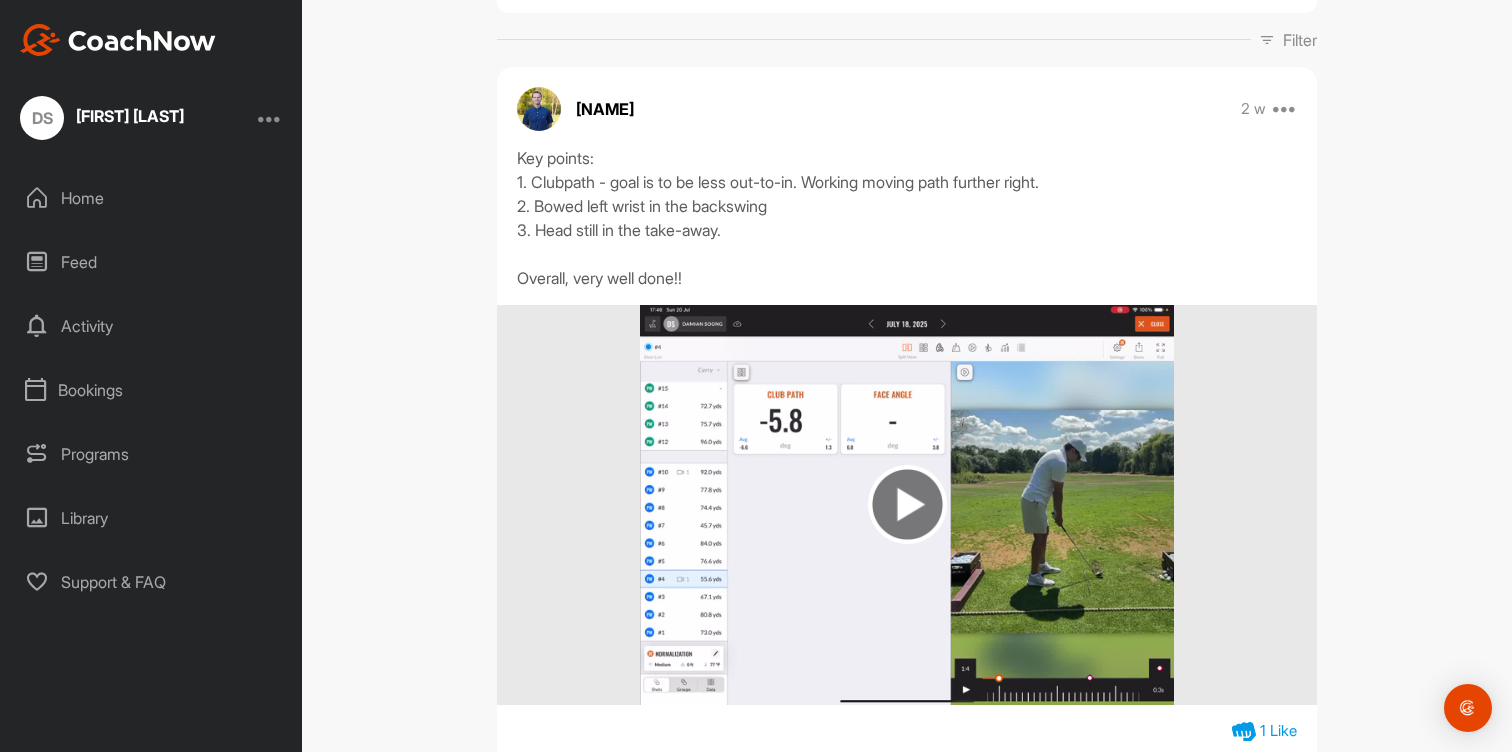 scroll, scrollTop: 0, scrollLeft: 0, axis: both 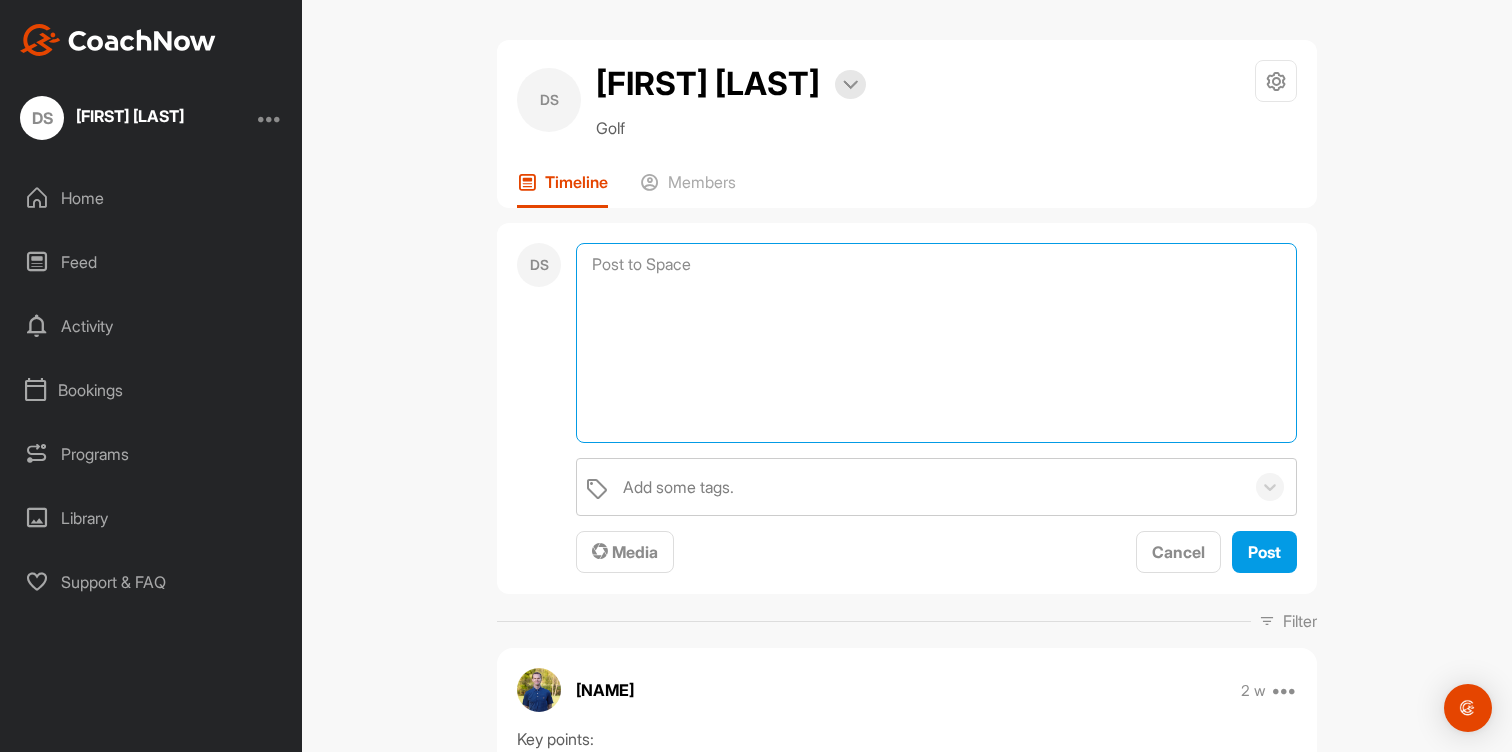 click at bounding box center (936, 343) 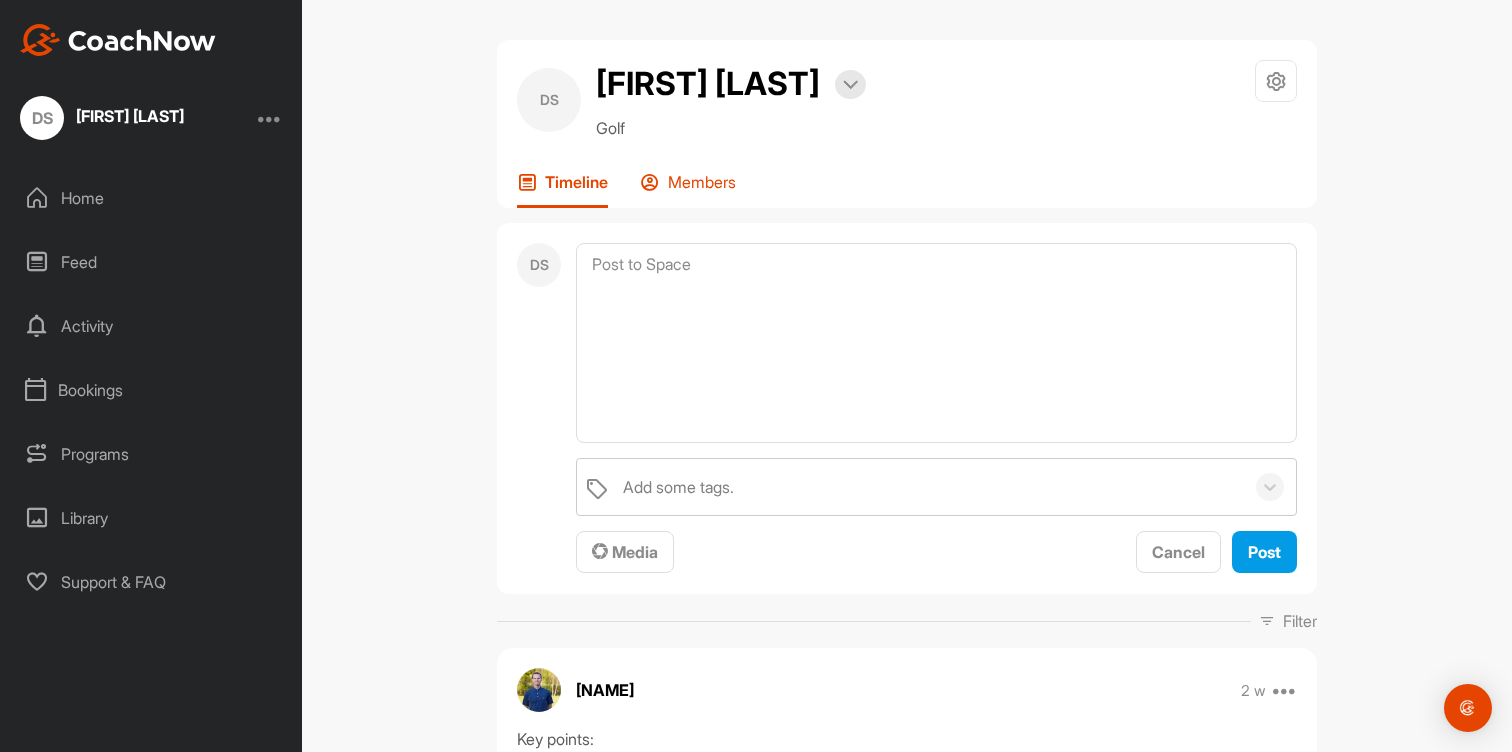 click on "Members" at bounding box center [702, 182] 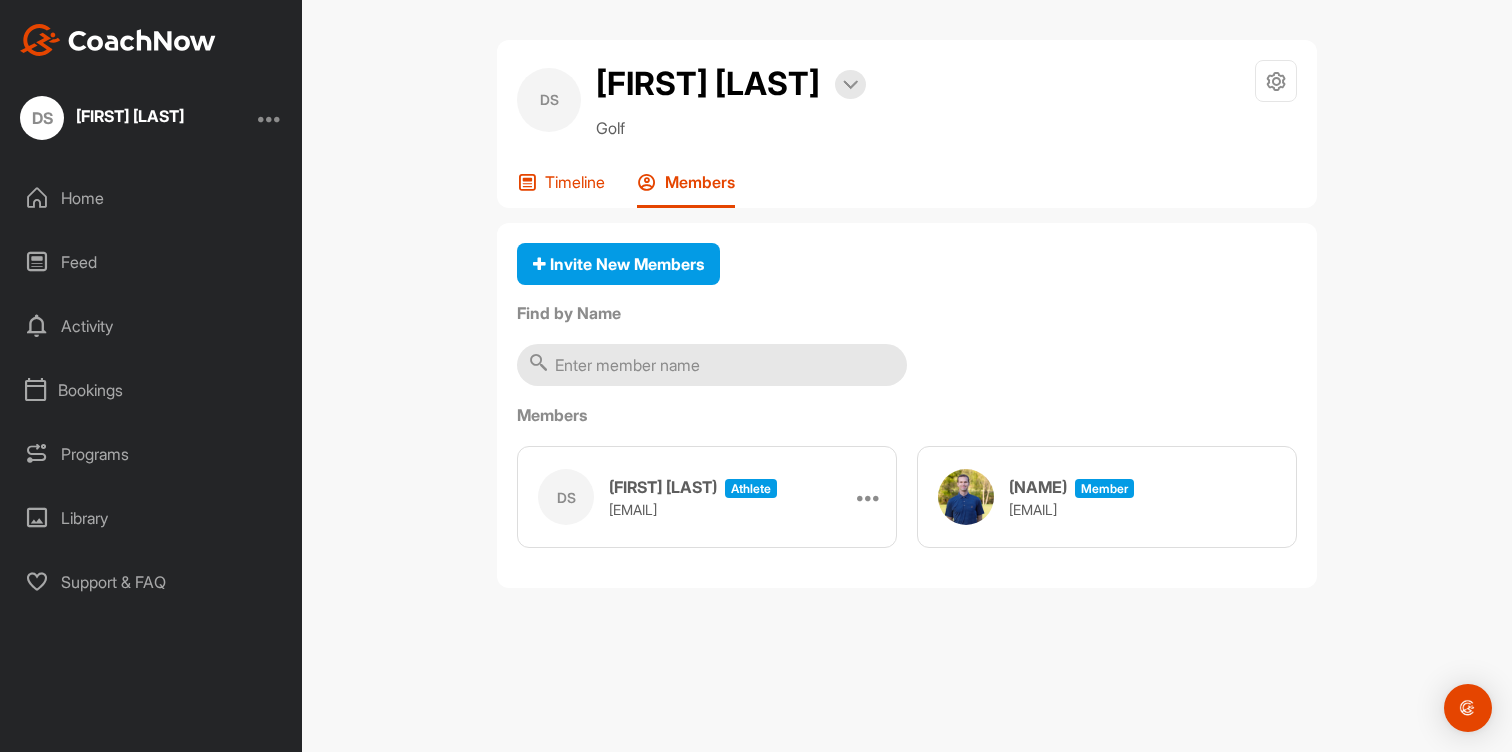 click on "Timeline" at bounding box center [575, 182] 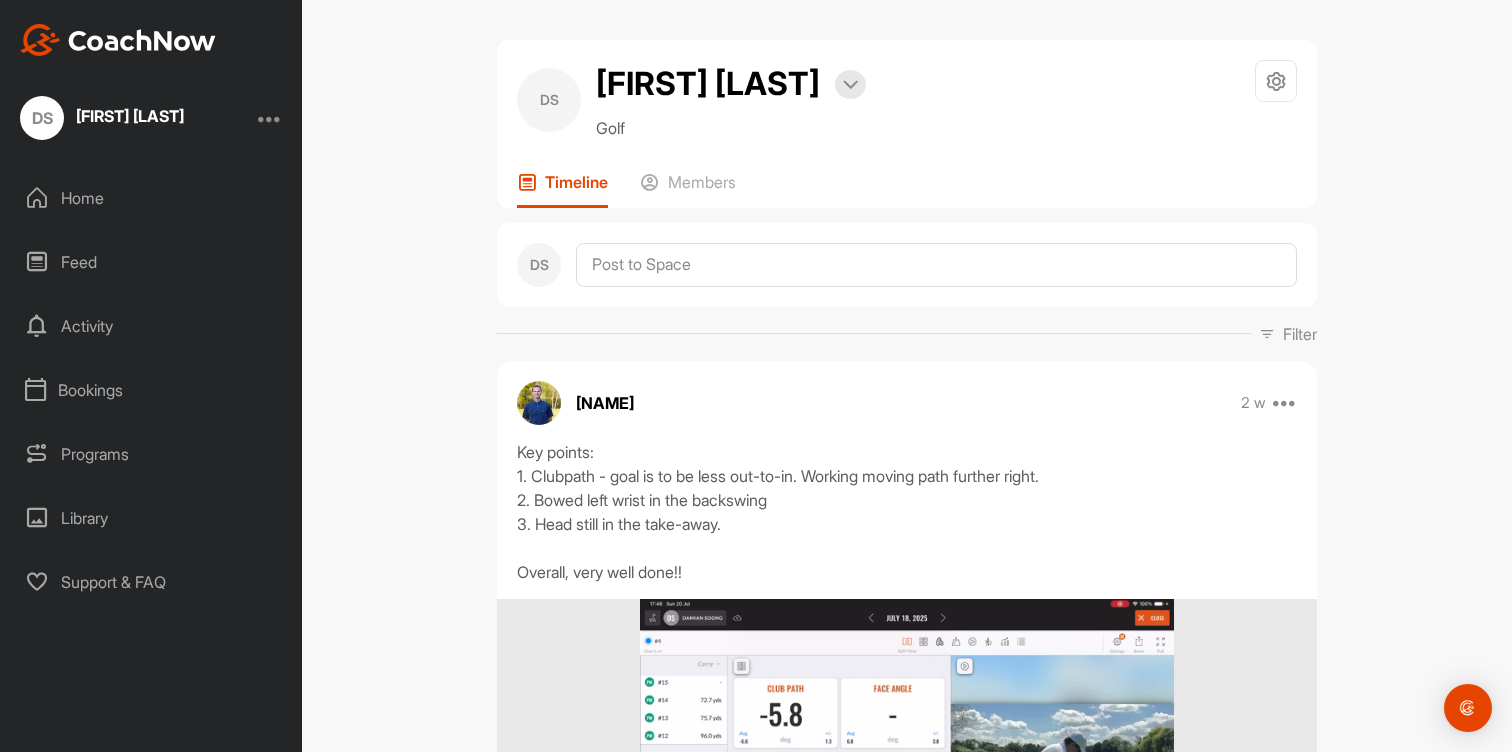 click on "Home" at bounding box center [152, 198] 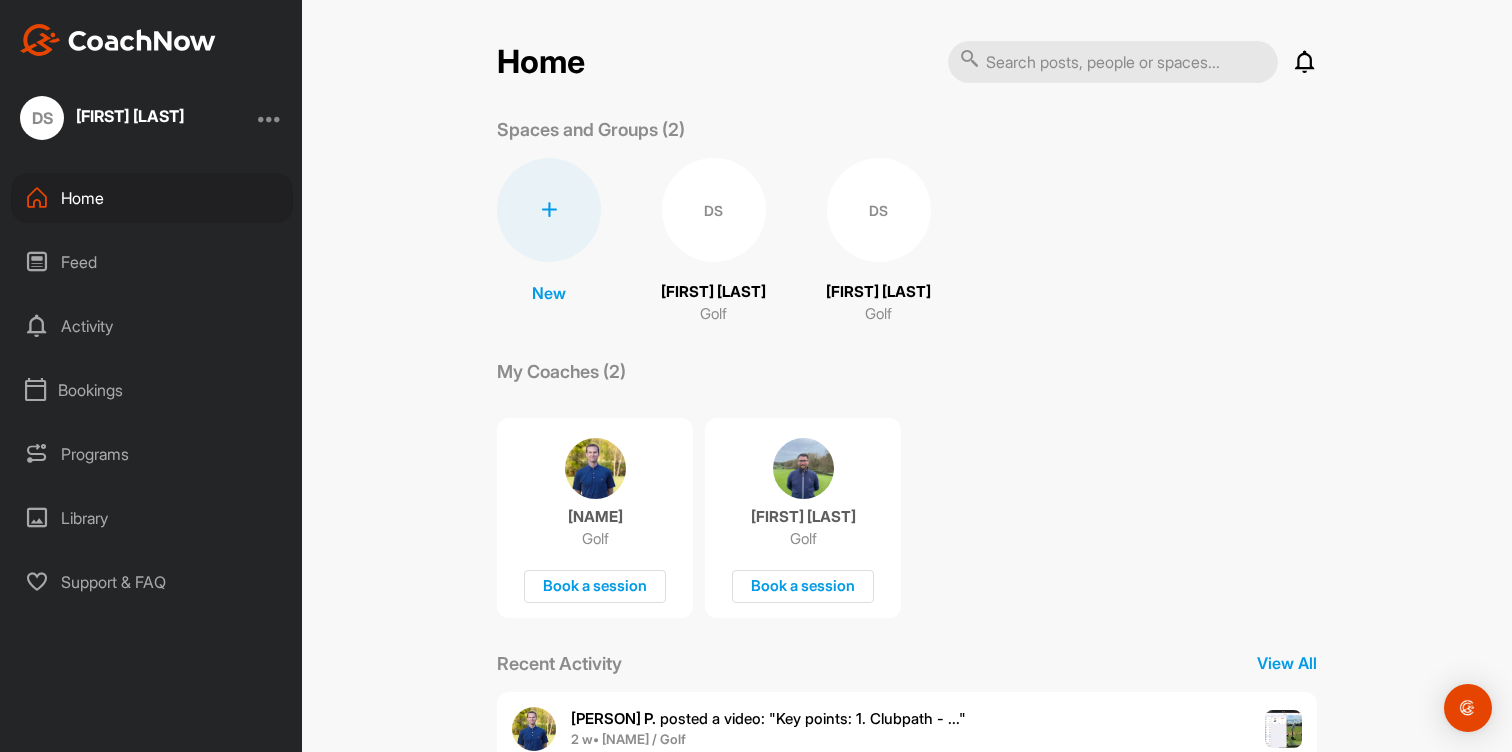 click on "Feed" at bounding box center [152, 262] 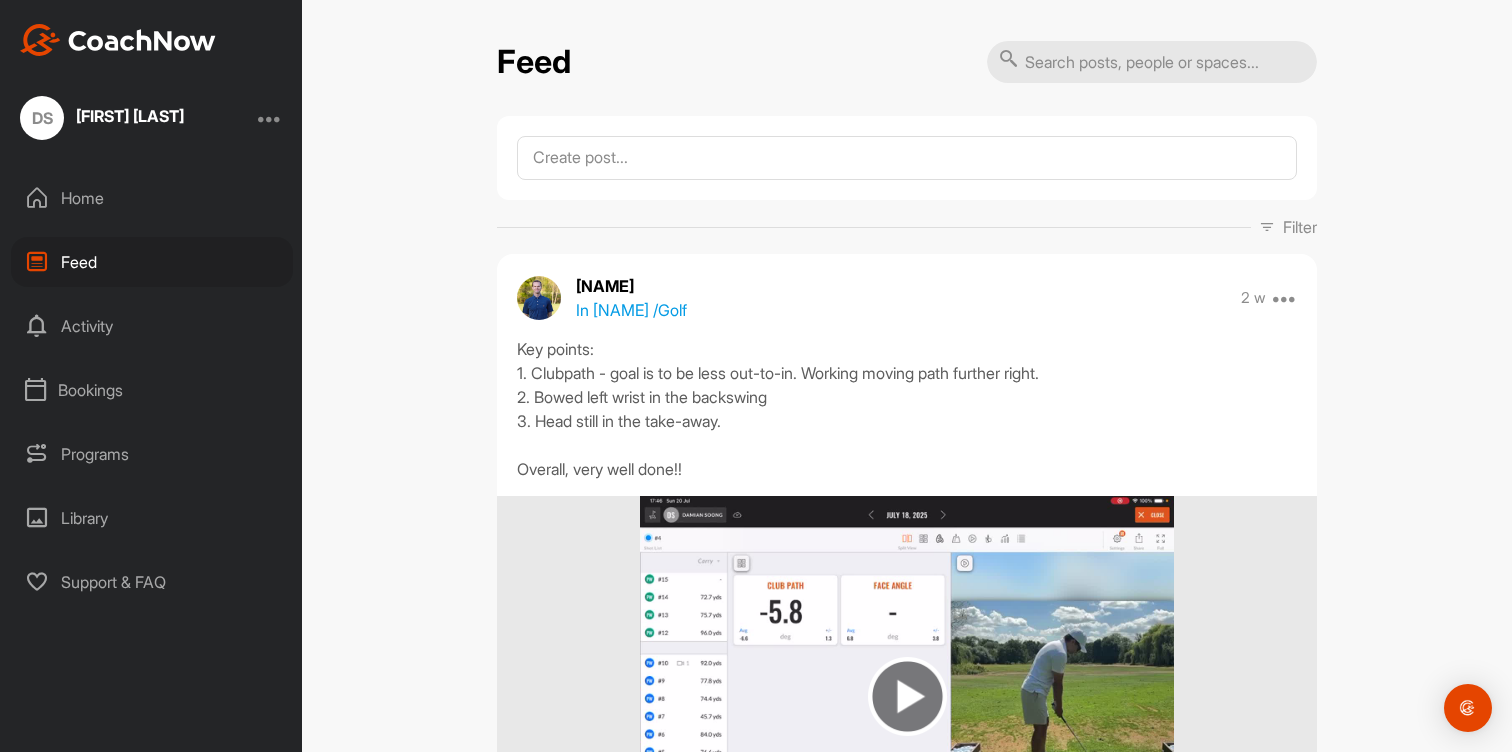 click on "In [PERSON] / Golf" at bounding box center (631, 310) 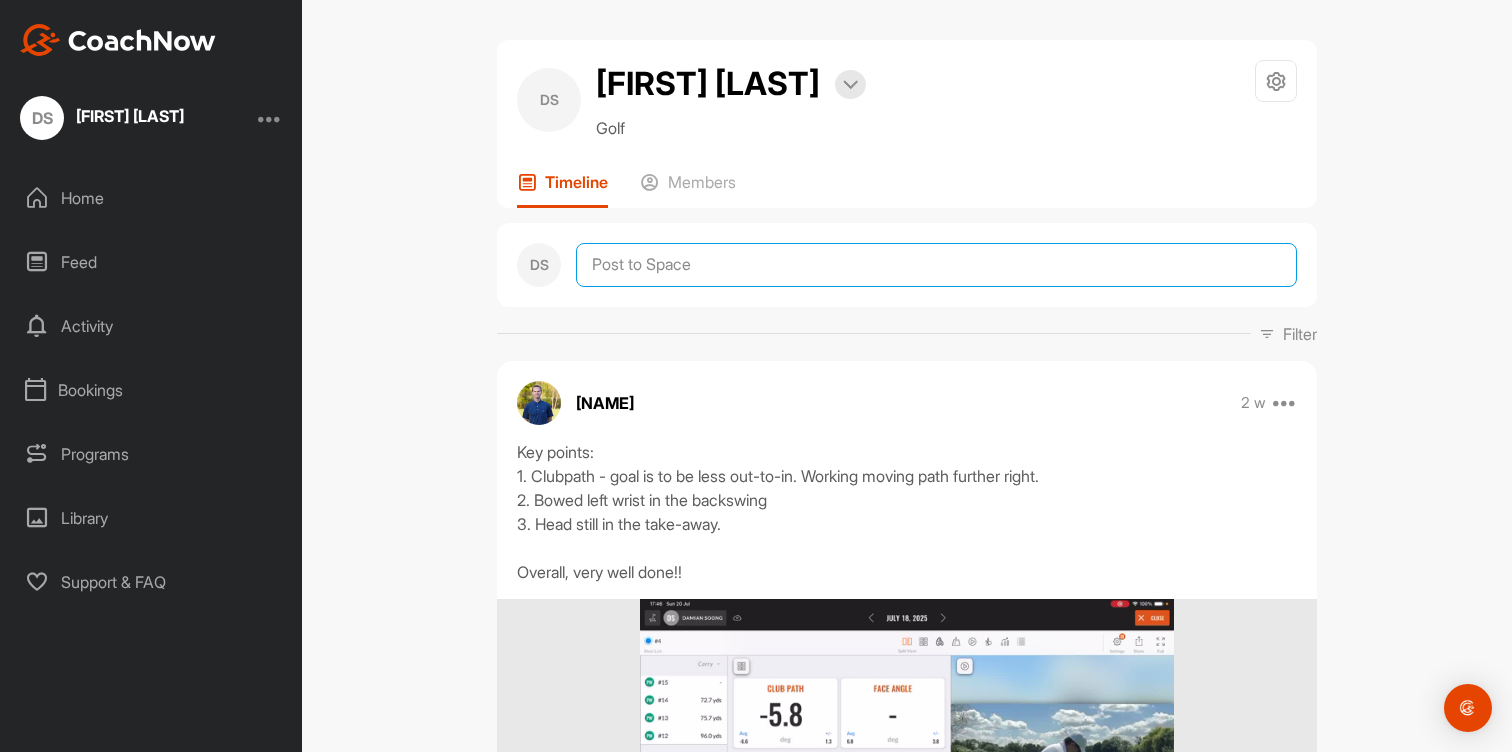 click at bounding box center (936, 265) 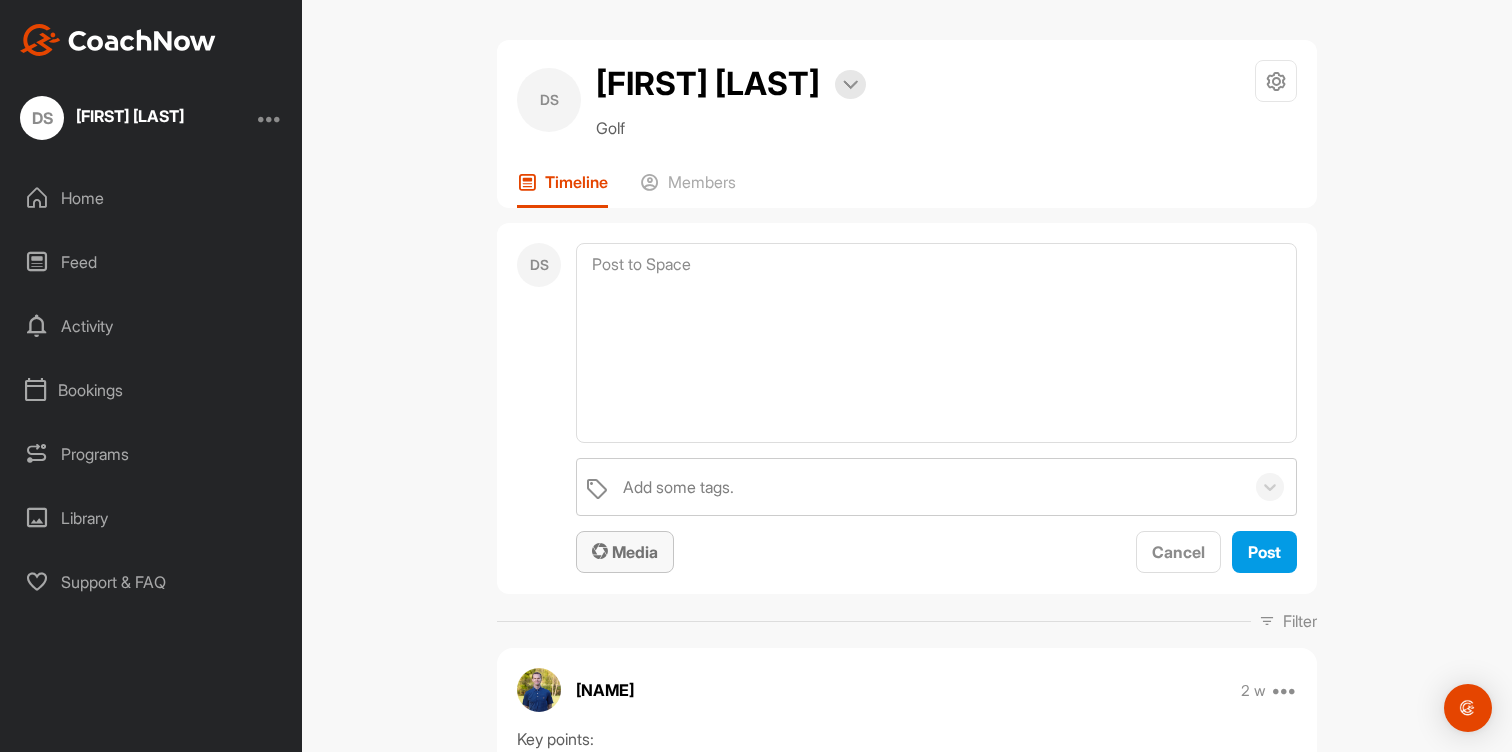 click on "Media" at bounding box center (625, 552) 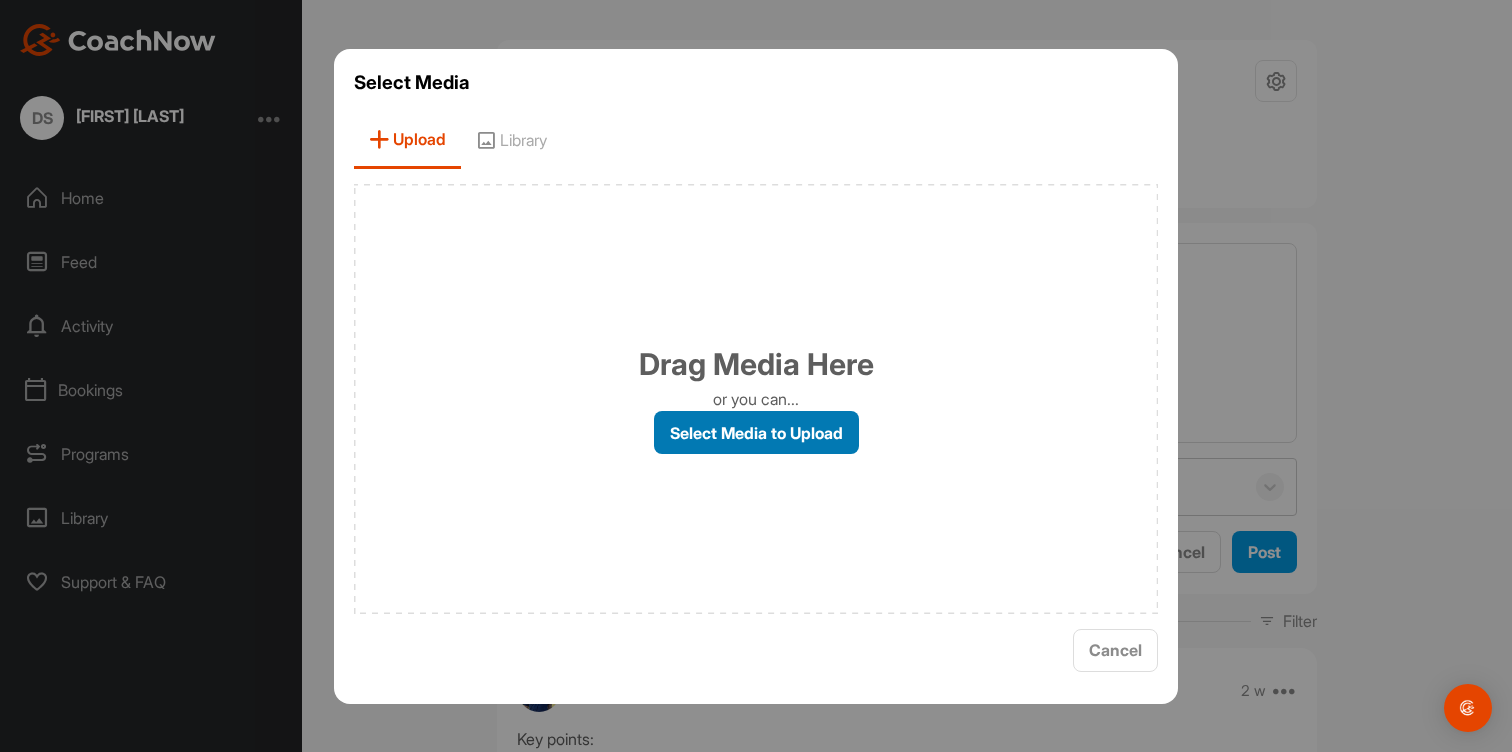 click on "Select Media to Upload" at bounding box center (756, 432) 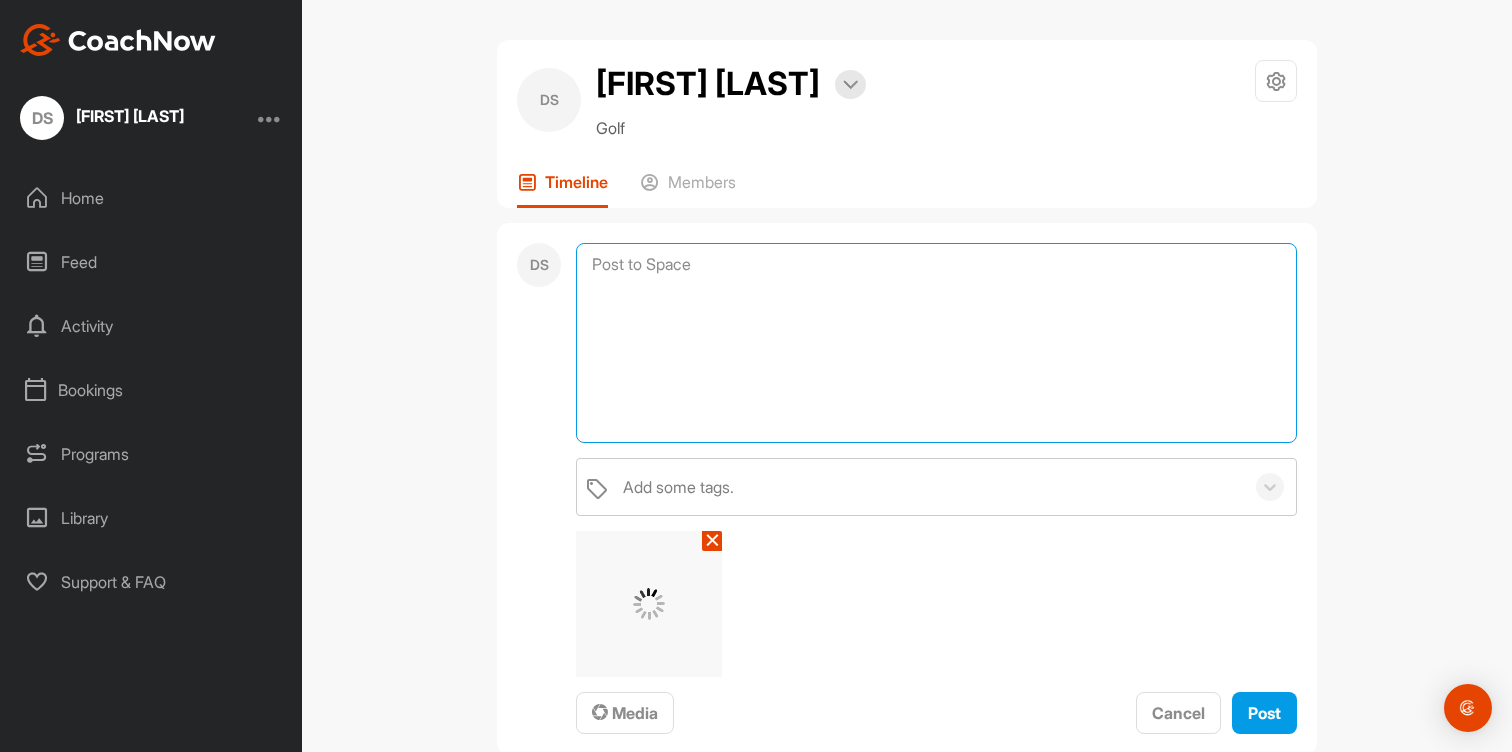 click at bounding box center (936, 343) 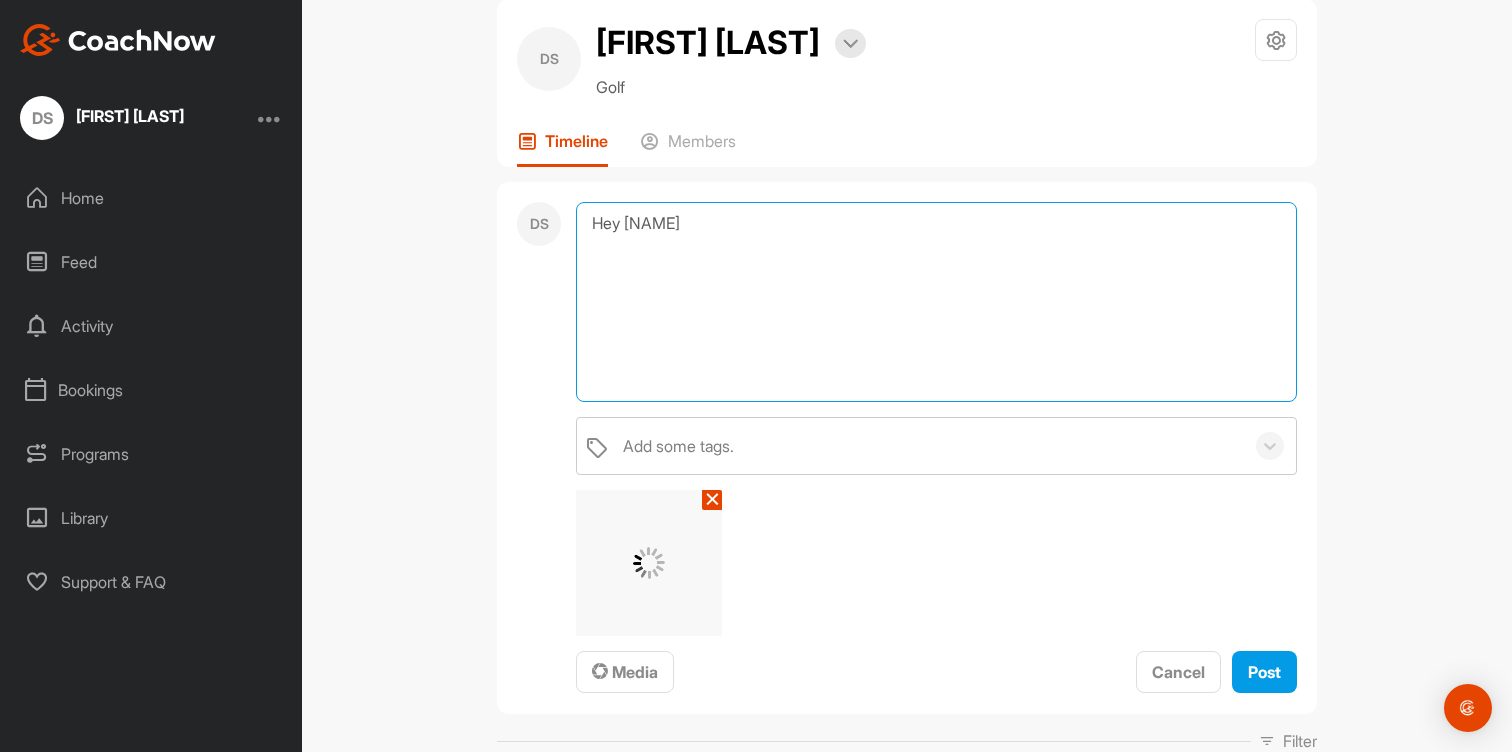 scroll, scrollTop: 40, scrollLeft: 0, axis: vertical 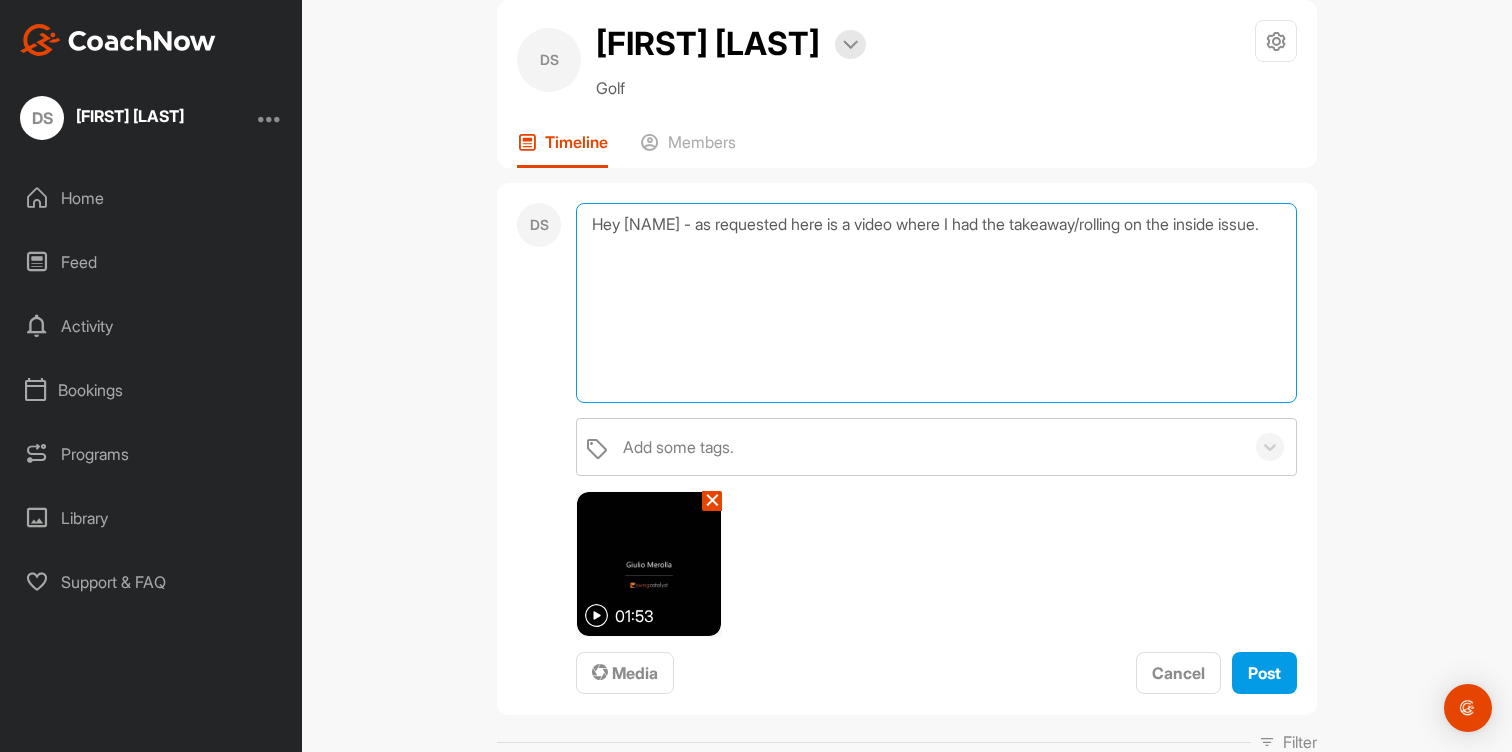 click on "Hey [NAME] - as requested here is a video where I had the takeaway/rolling on the inside issue." at bounding box center (936, 303) 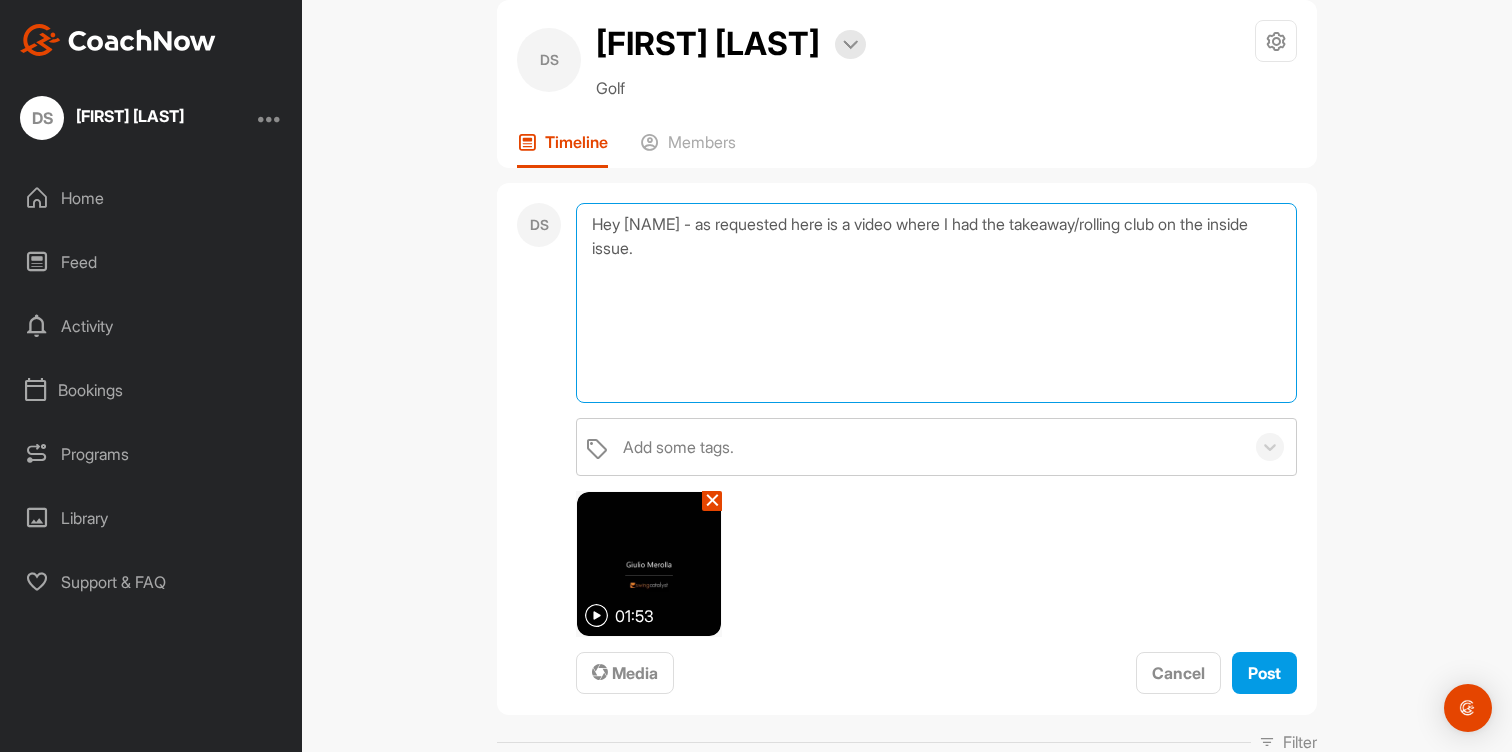 click on "Hey [NAME] - as requested here is a video where I had the takeaway/rolling club on the inside issue." at bounding box center (936, 303) 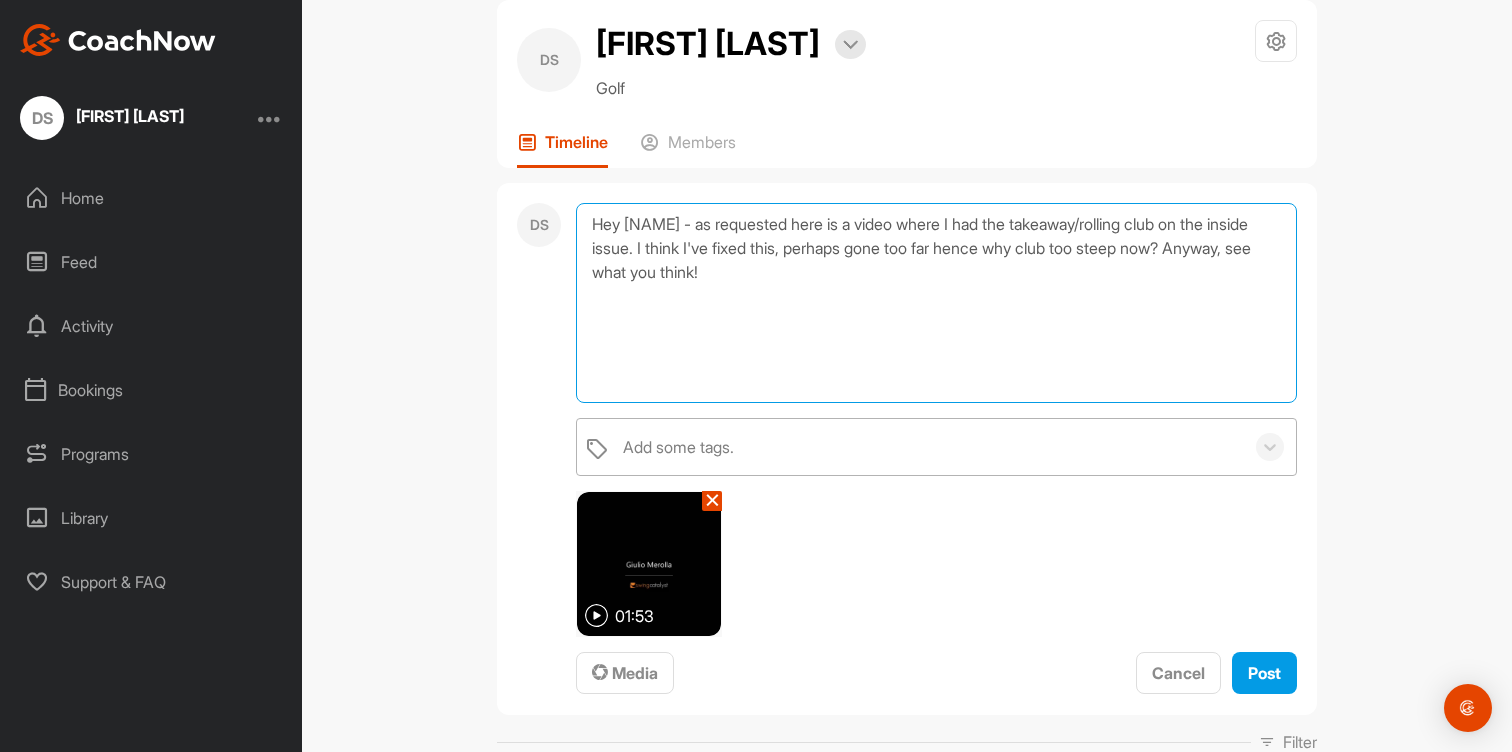 type on "Hey [NAME] - as requested here is a video where I had the takeaway/rolling club on the inside issue. I think I've fixed this, perhaps gone too far hence why club too steep now? Anyway, see what you think!" 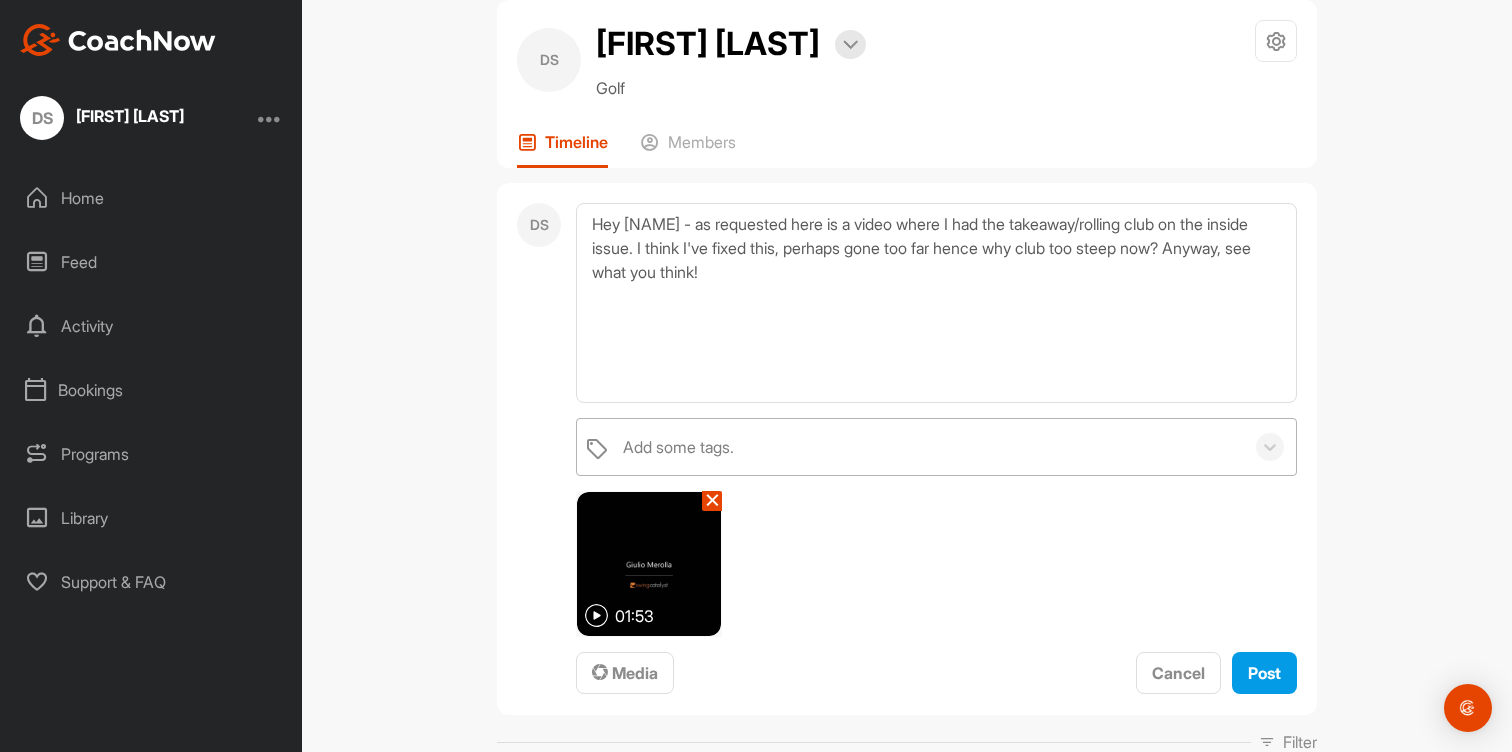 click on "Add some tags." at bounding box center (928, 447) 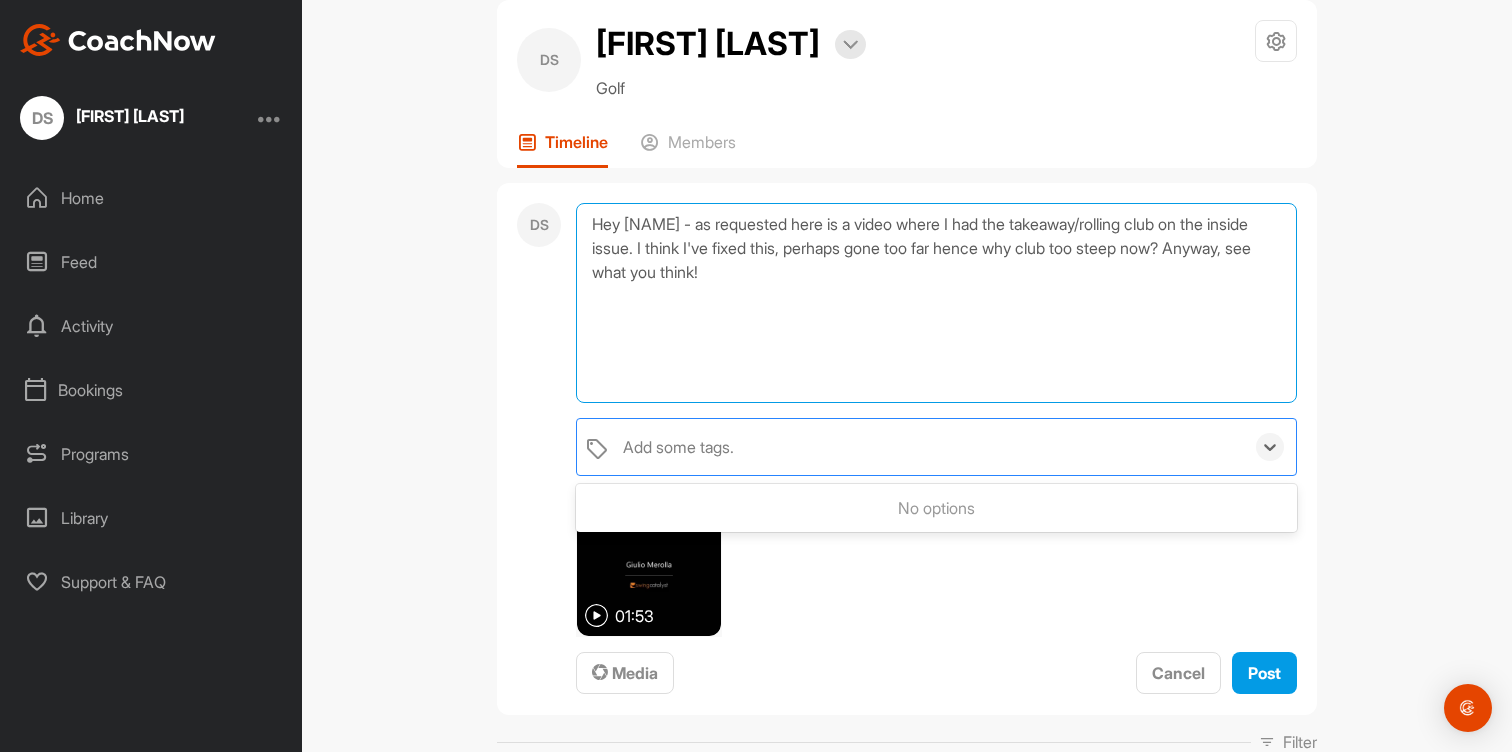 click on "Hey [NAME] - as requested here is a video where I had the takeaway/rolling club on the inside issue. I think I've fixed this, perhaps gone too far hence why club too steep now? Anyway, see what you think!" at bounding box center (936, 303) 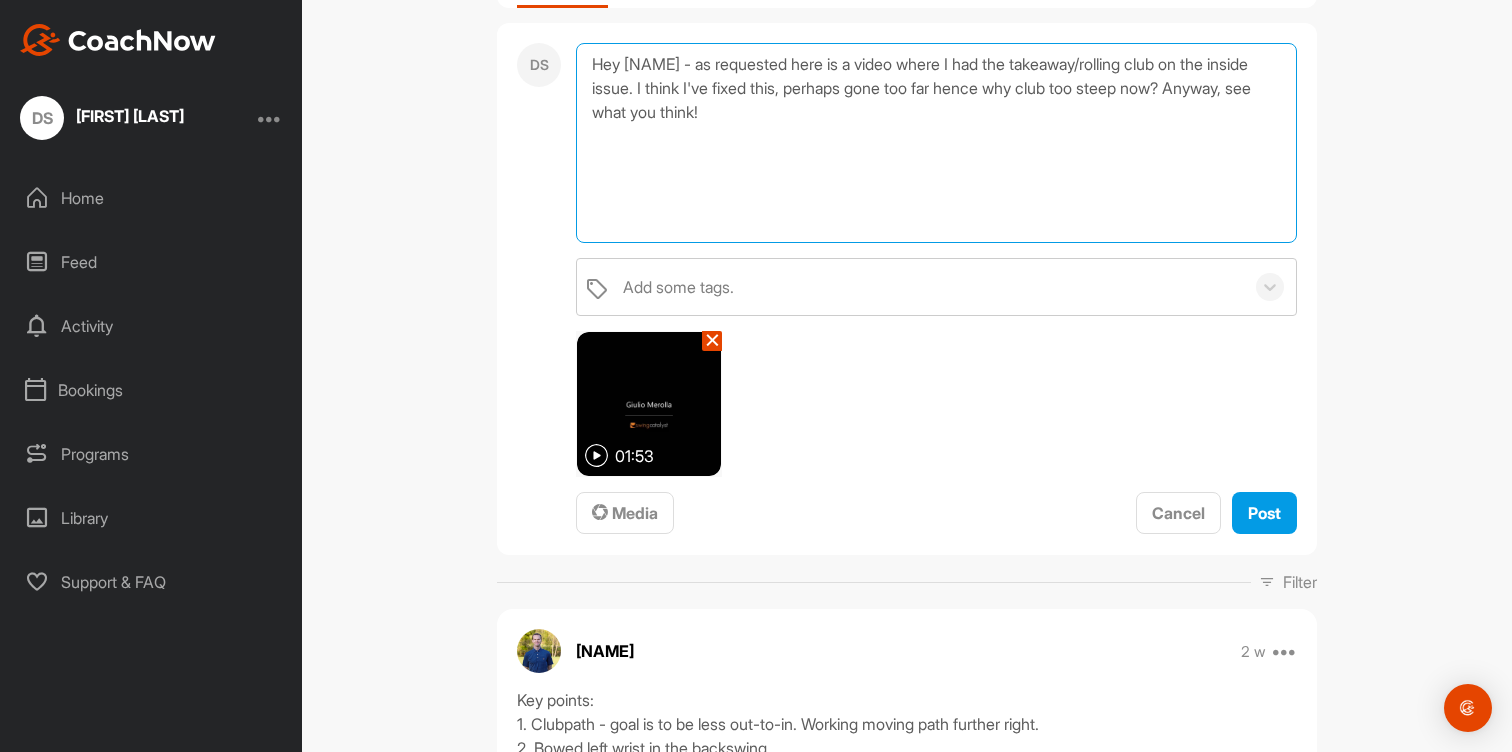 scroll, scrollTop: 339, scrollLeft: 0, axis: vertical 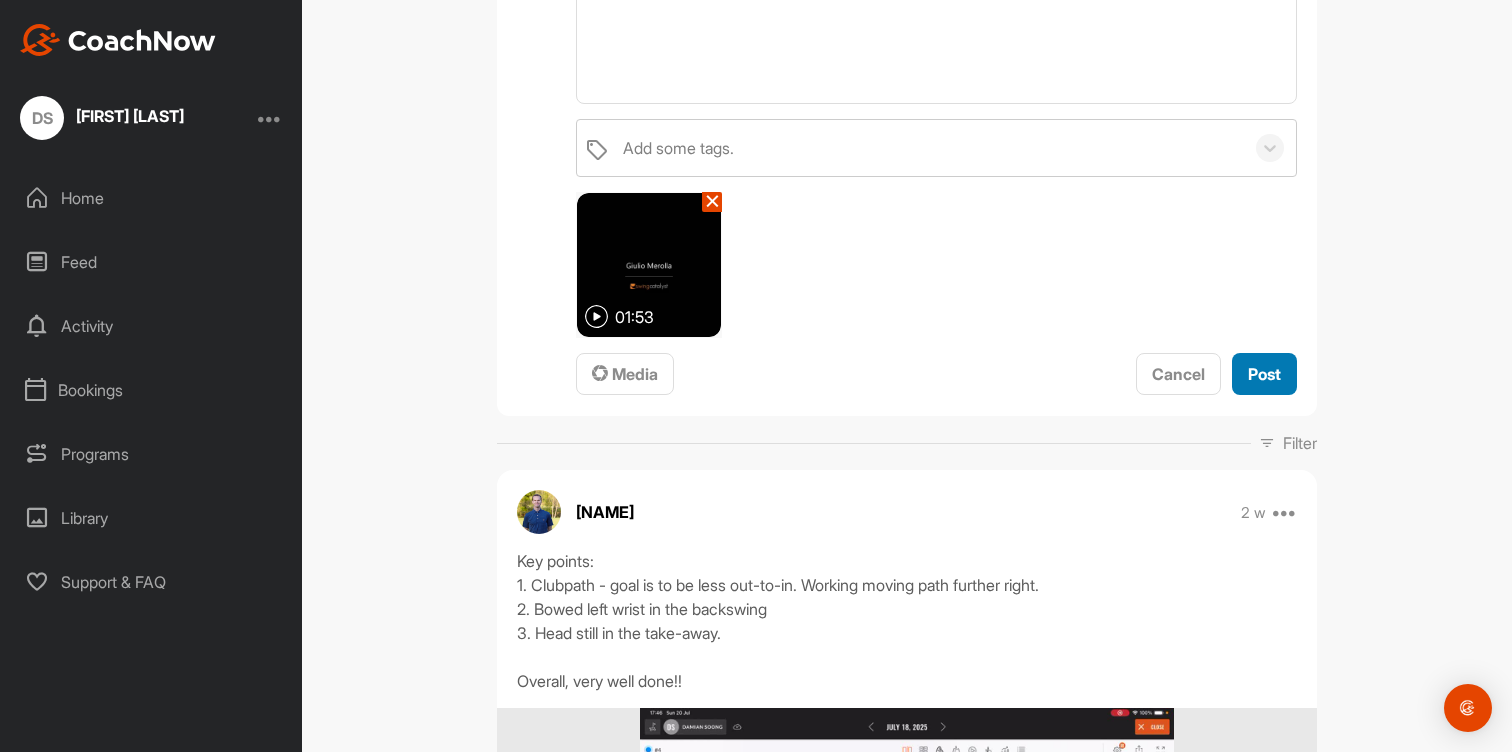 click on "Post" at bounding box center [1264, 374] 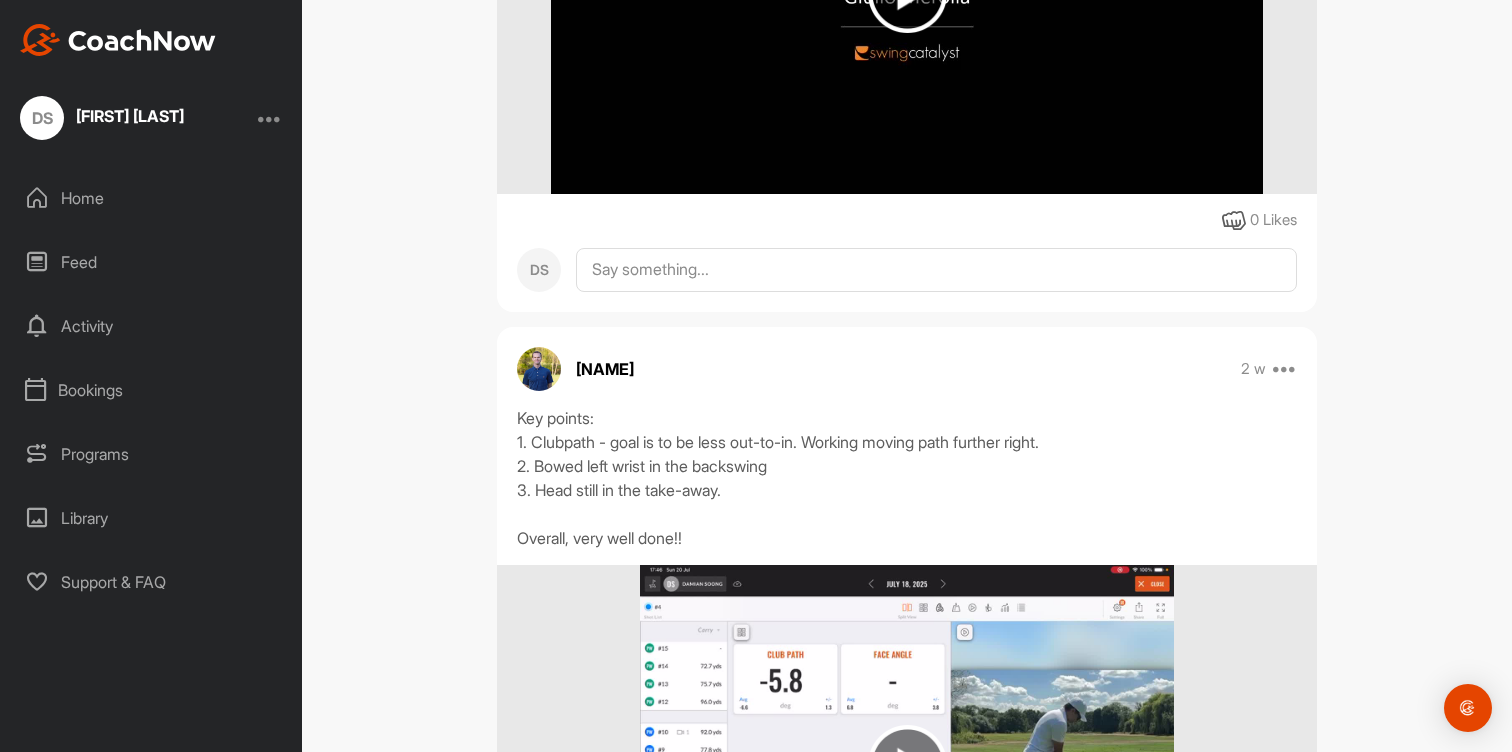 scroll, scrollTop: 0, scrollLeft: 0, axis: both 